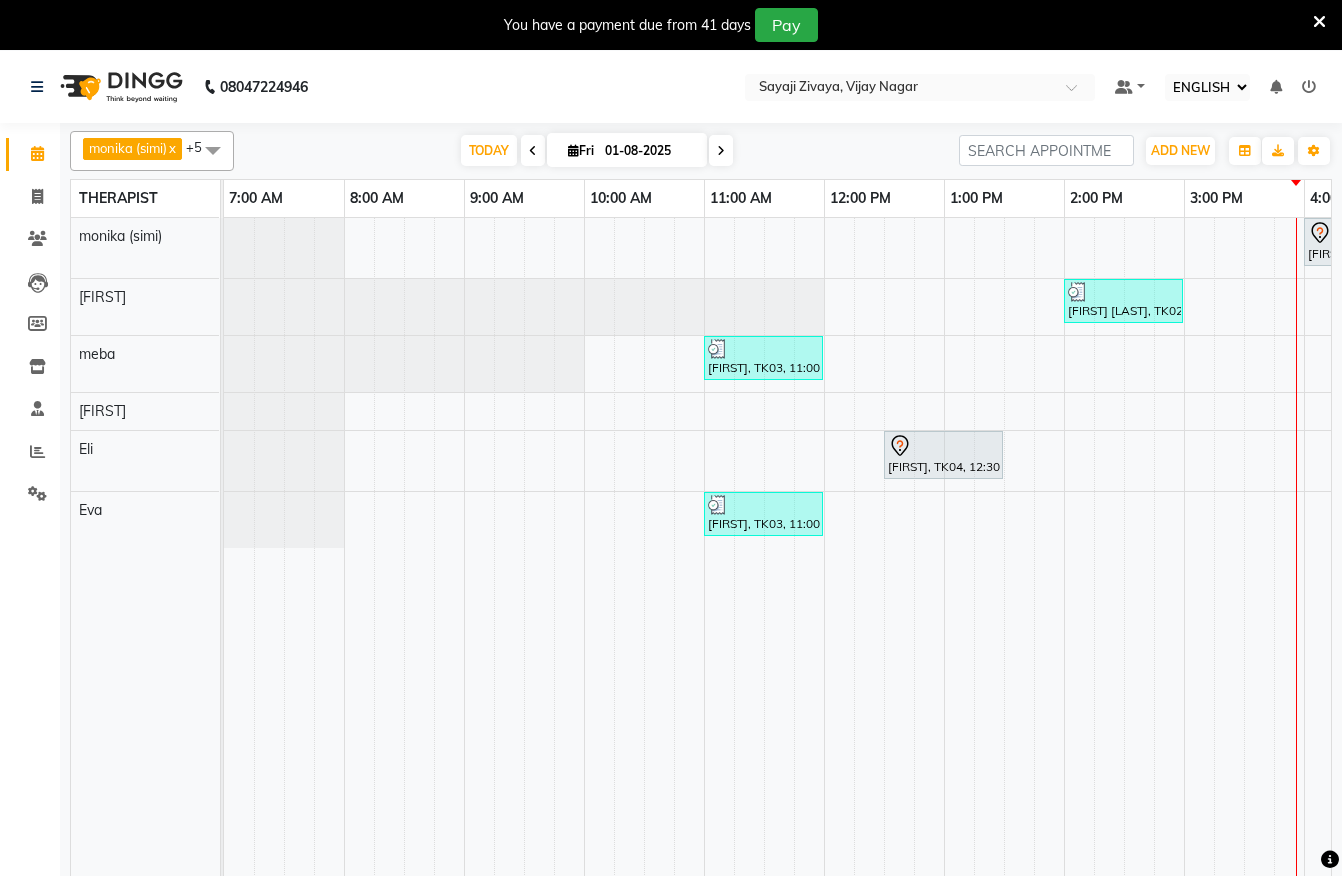 select on "ec" 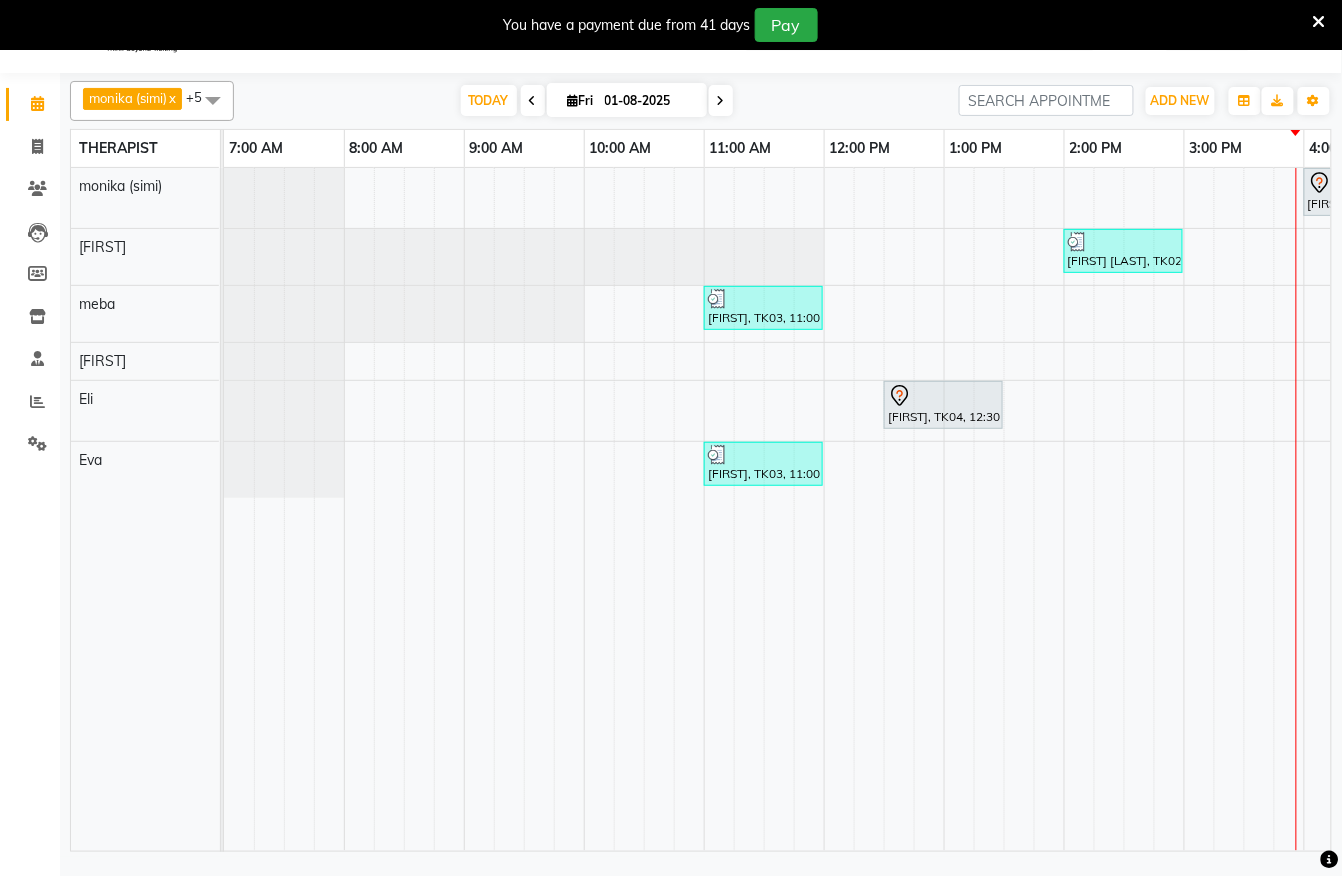 scroll, scrollTop: 0, scrollLeft: 0, axis: both 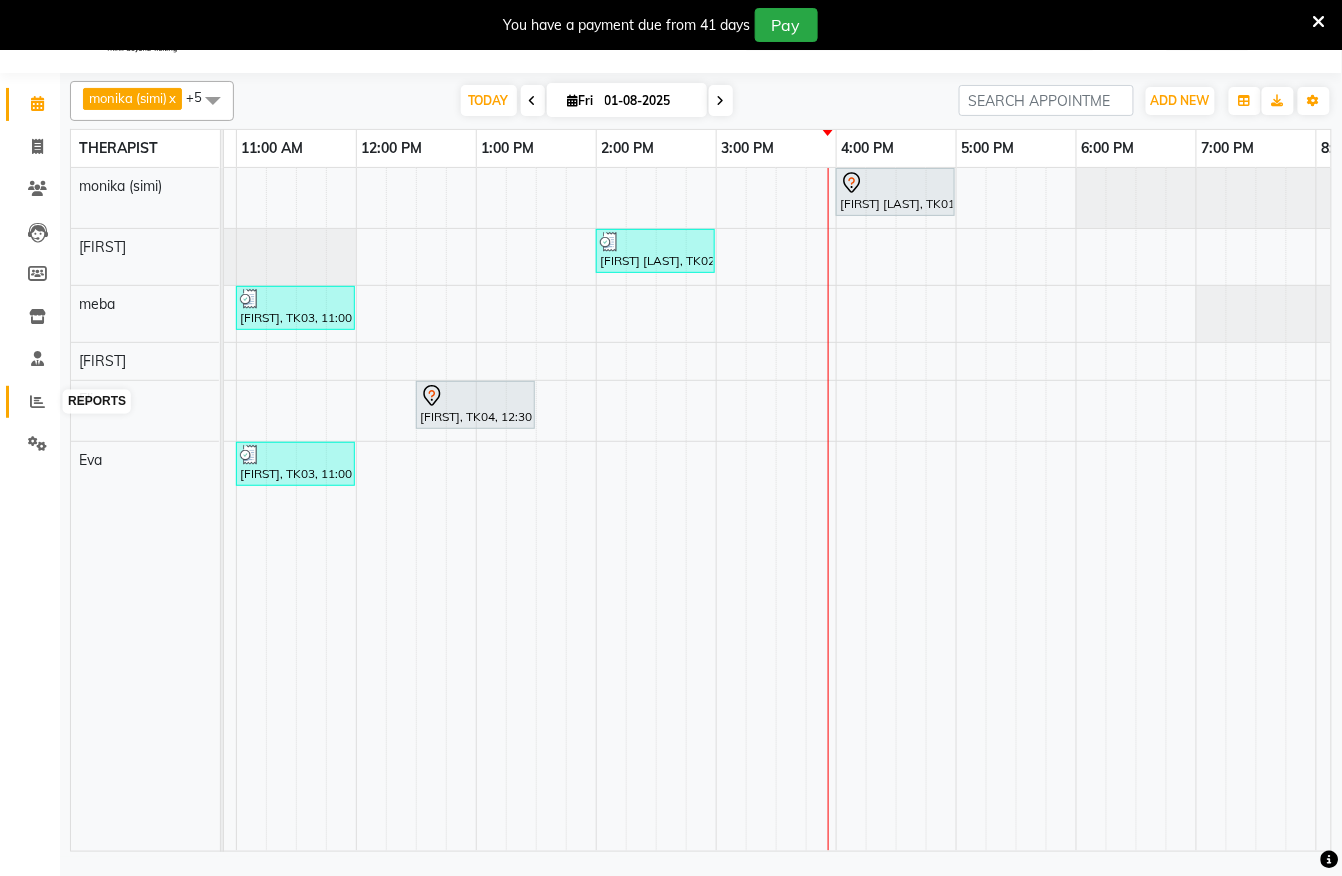 click 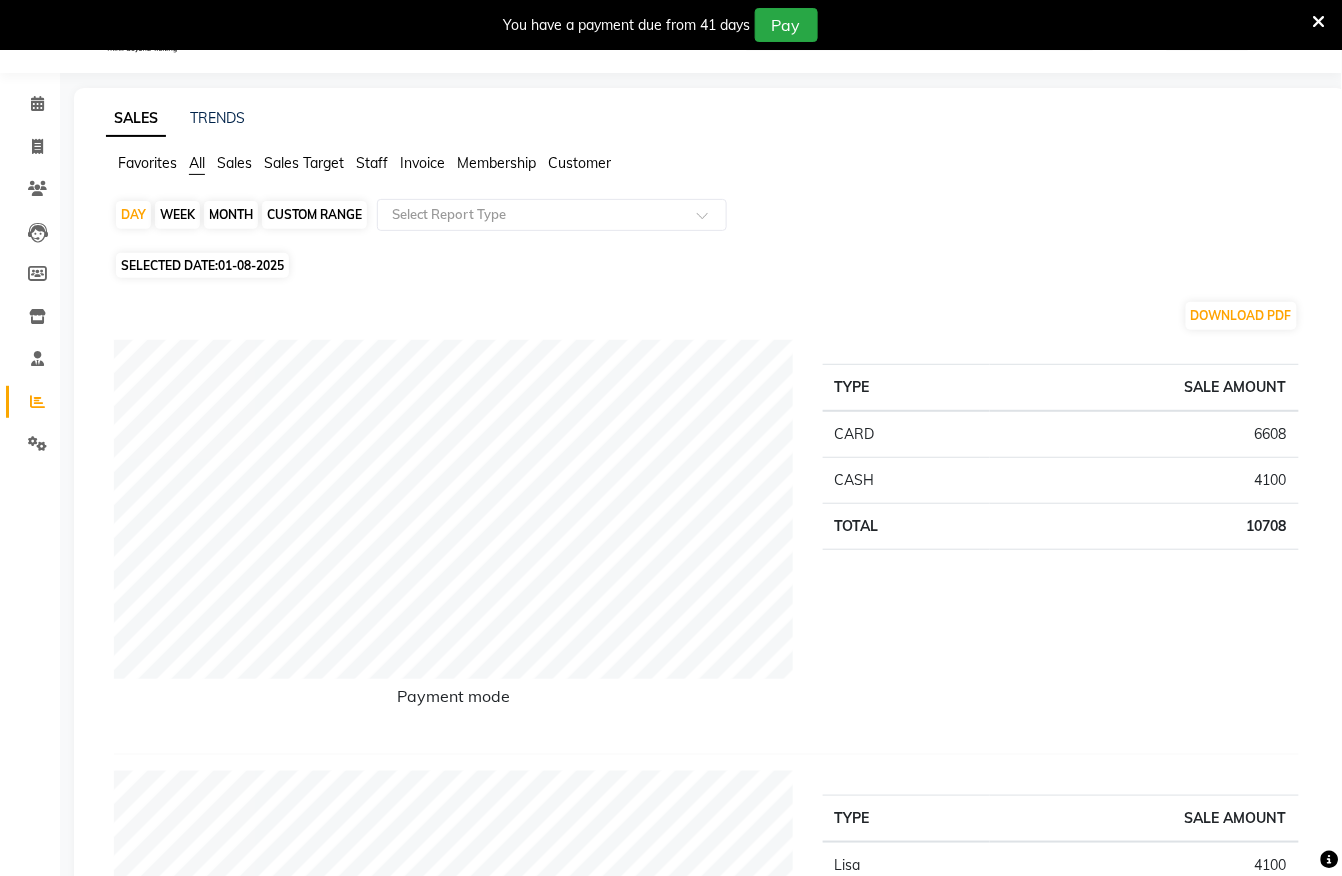 click on "CUSTOM RANGE" 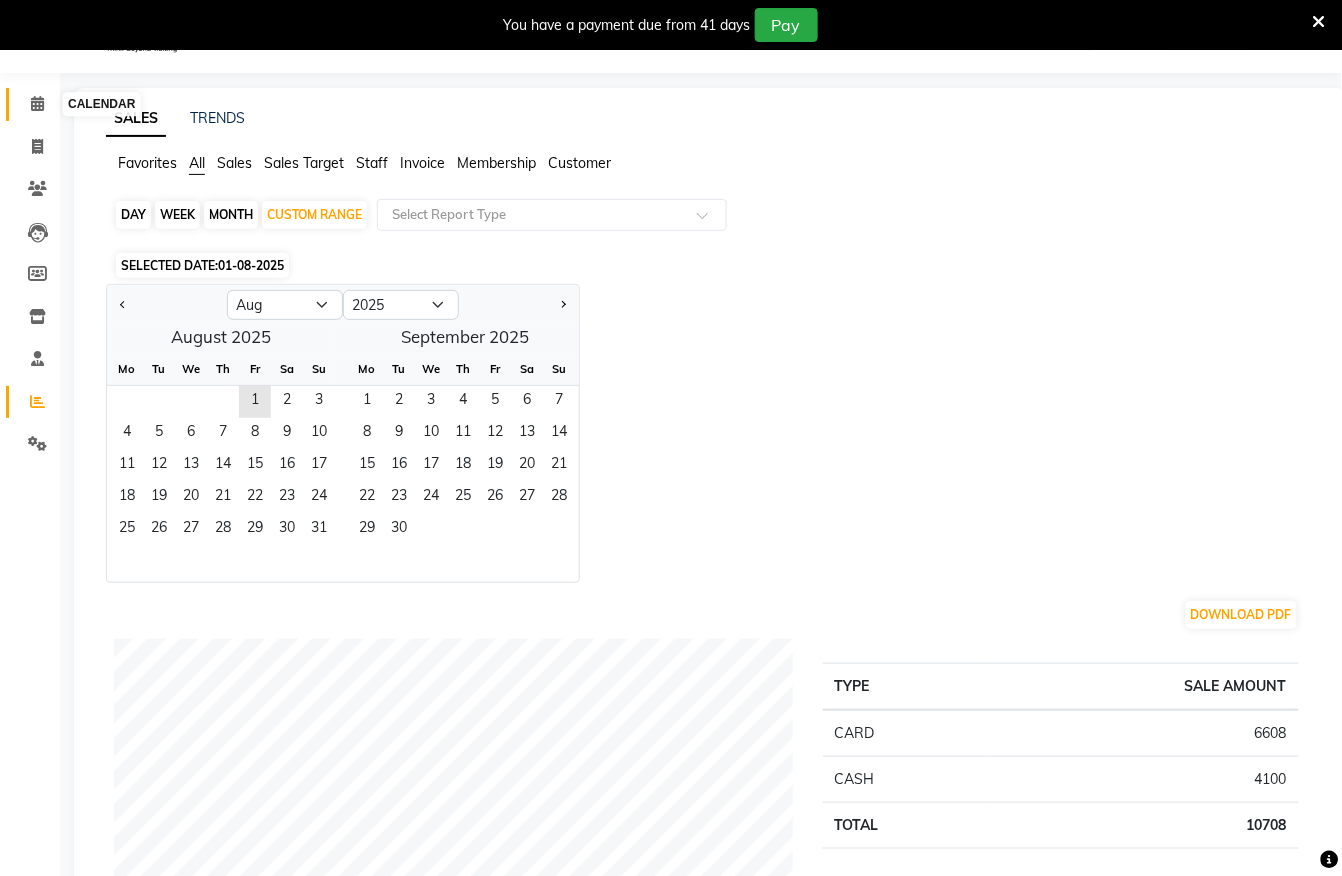 drag, startPoint x: 36, startPoint y: 82, endPoint x: 30, endPoint y: 98, distance: 17.088007 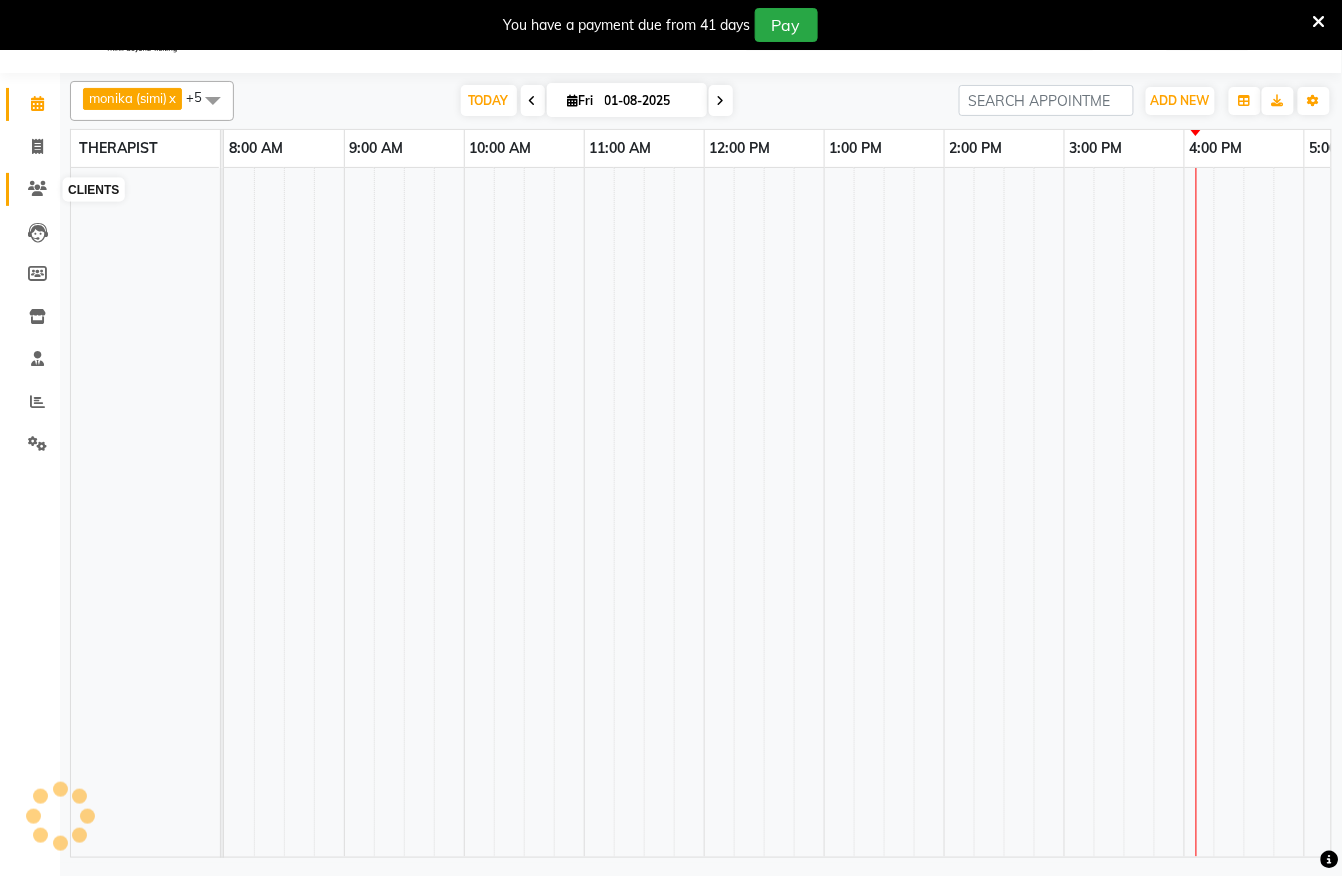 click 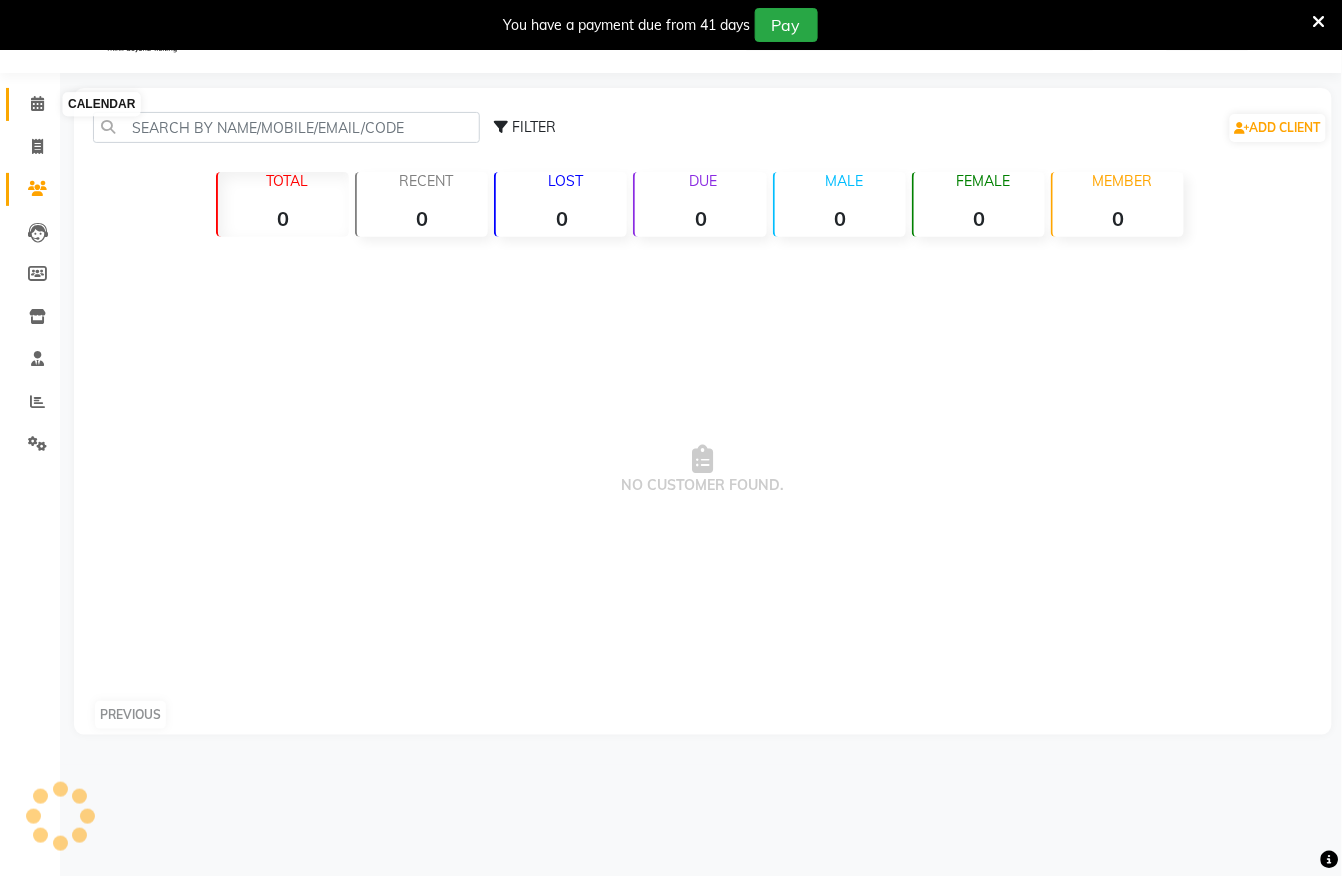 click 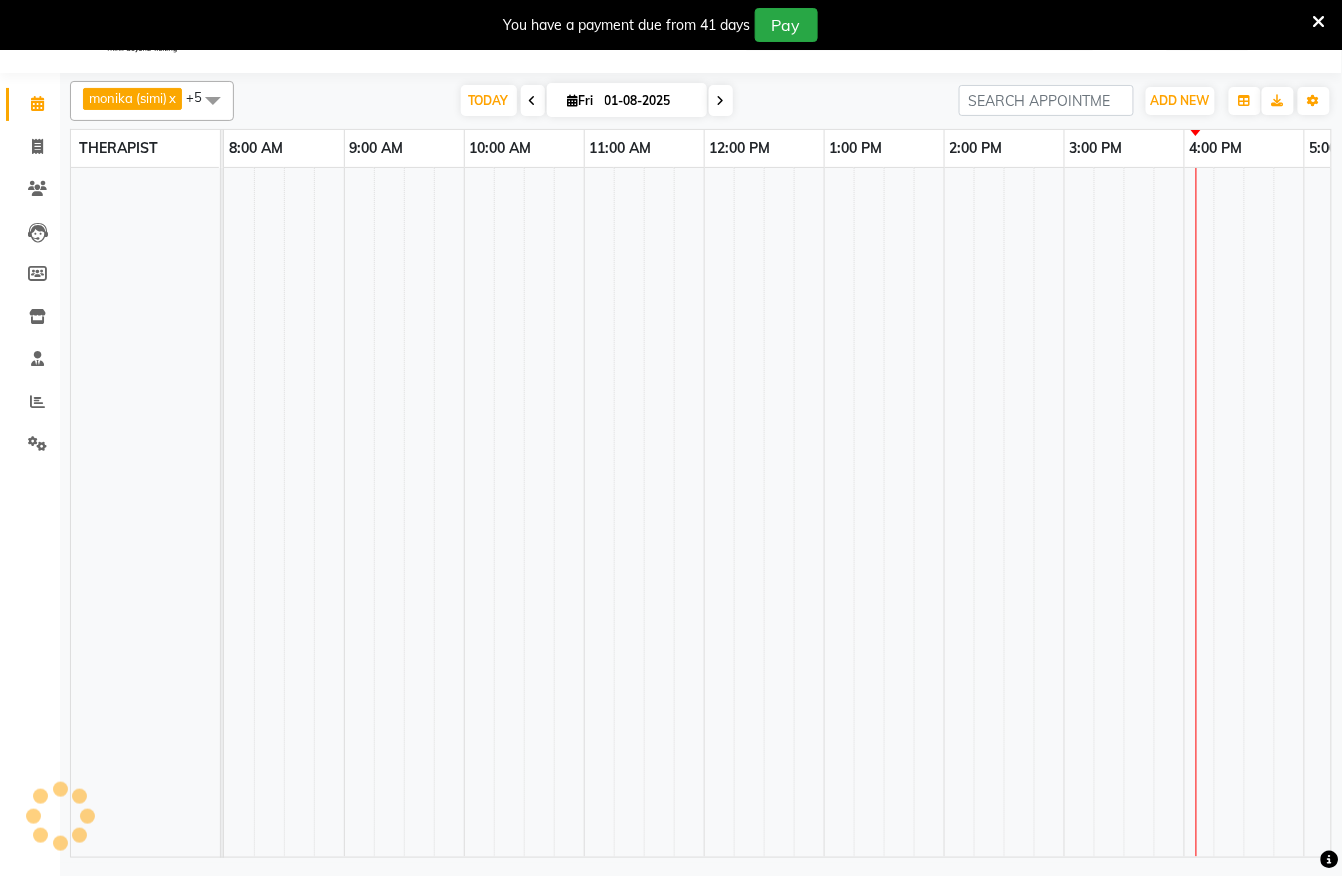 scroll, scrollTop: 0, scrollLeft: 332, axis: horizontal 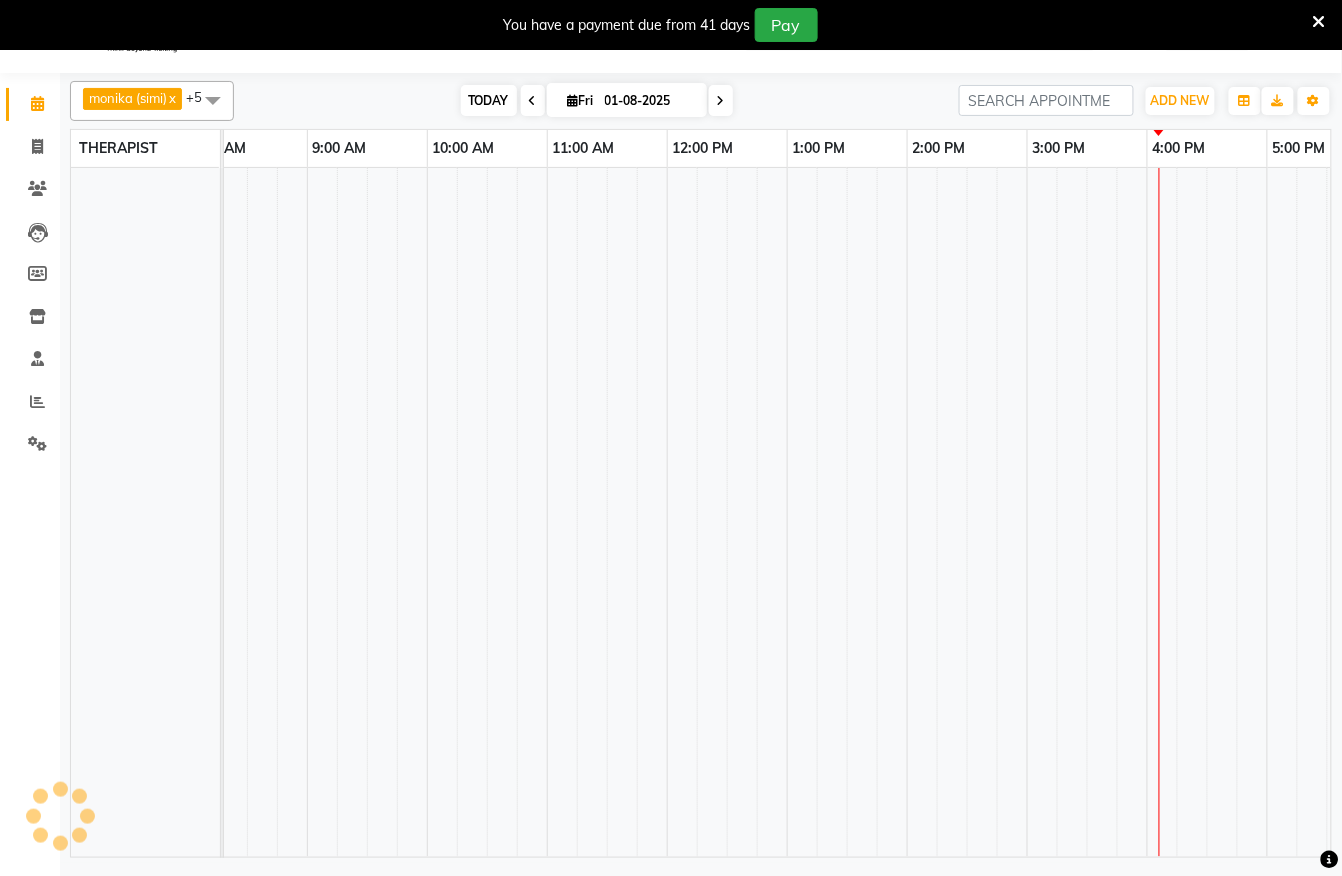 click on "TODAY" at bounding box center [489, 100] 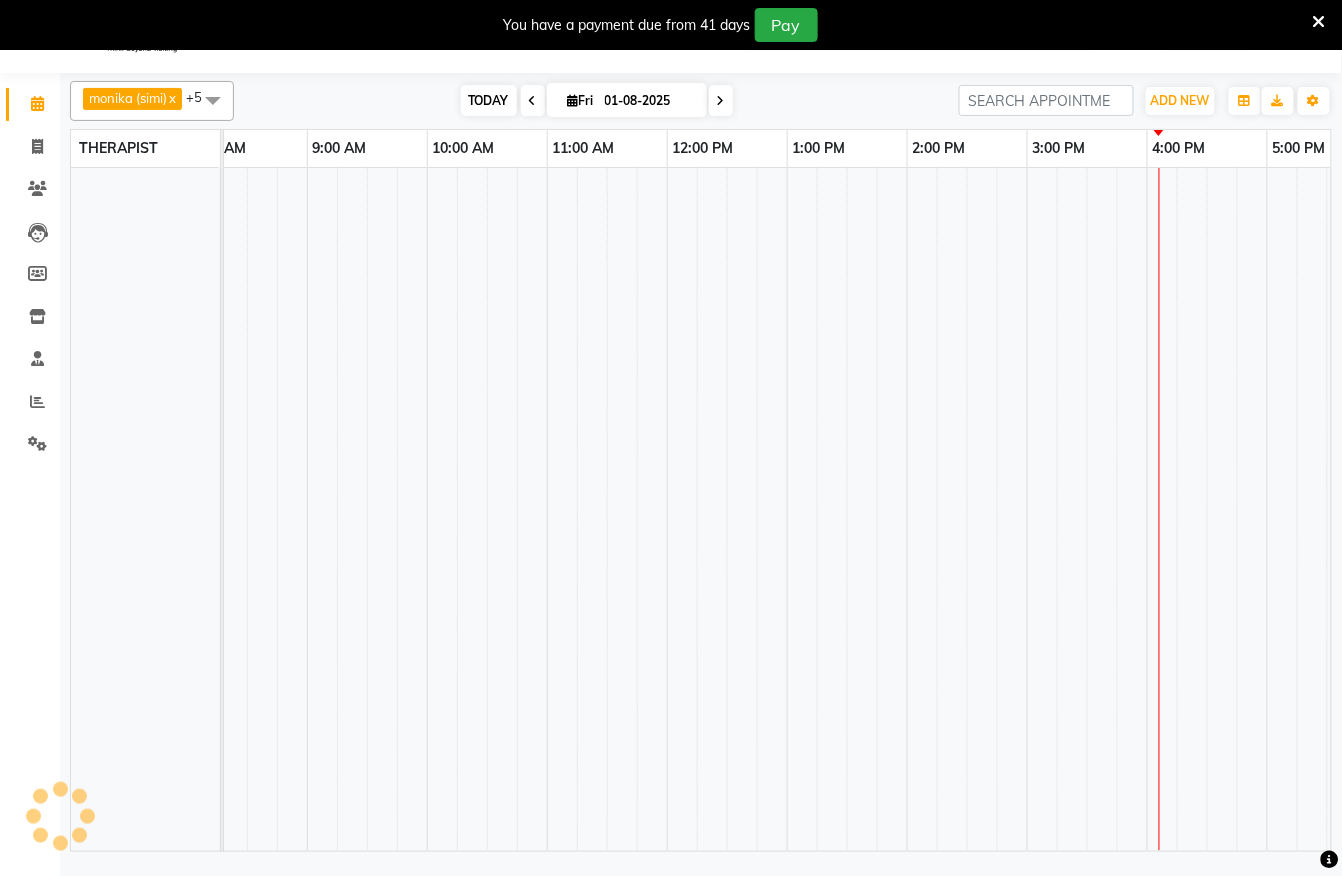 scroll, scrollTop: 0, scrollLeft: 0, axis: both 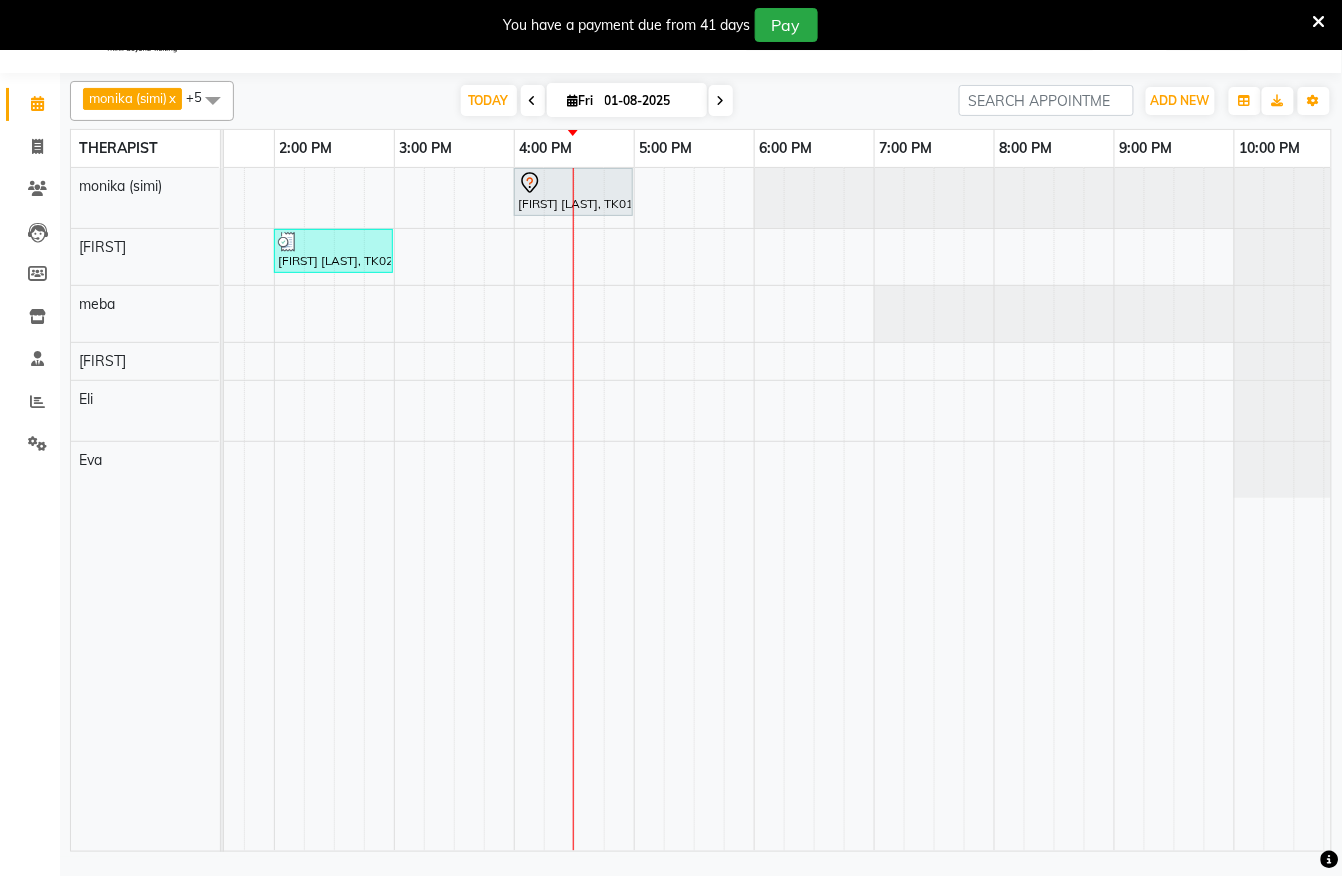 click on "[FIRST] [LAST], TK01, 04:00 PM-05:00 PM, Javanese Pampering - 60 Mins     [FIRST] [LAST], TK02, 02:00 PM-03:00 PM, Javanese Pampering - 60 Mins     [FIRST], TK03, 11:00 AM-12:00 PM, Aromatherapy Magic - 60 Mins             [FIRST], TK04, 12:30 PM-01:30 PM, Javanese Pampering - 60 Mins     [FIRST], TK03, 11:00 AM-12:00 PM, Aromatherapy Magic - 60 Mins" at bounding box center (777, 509) 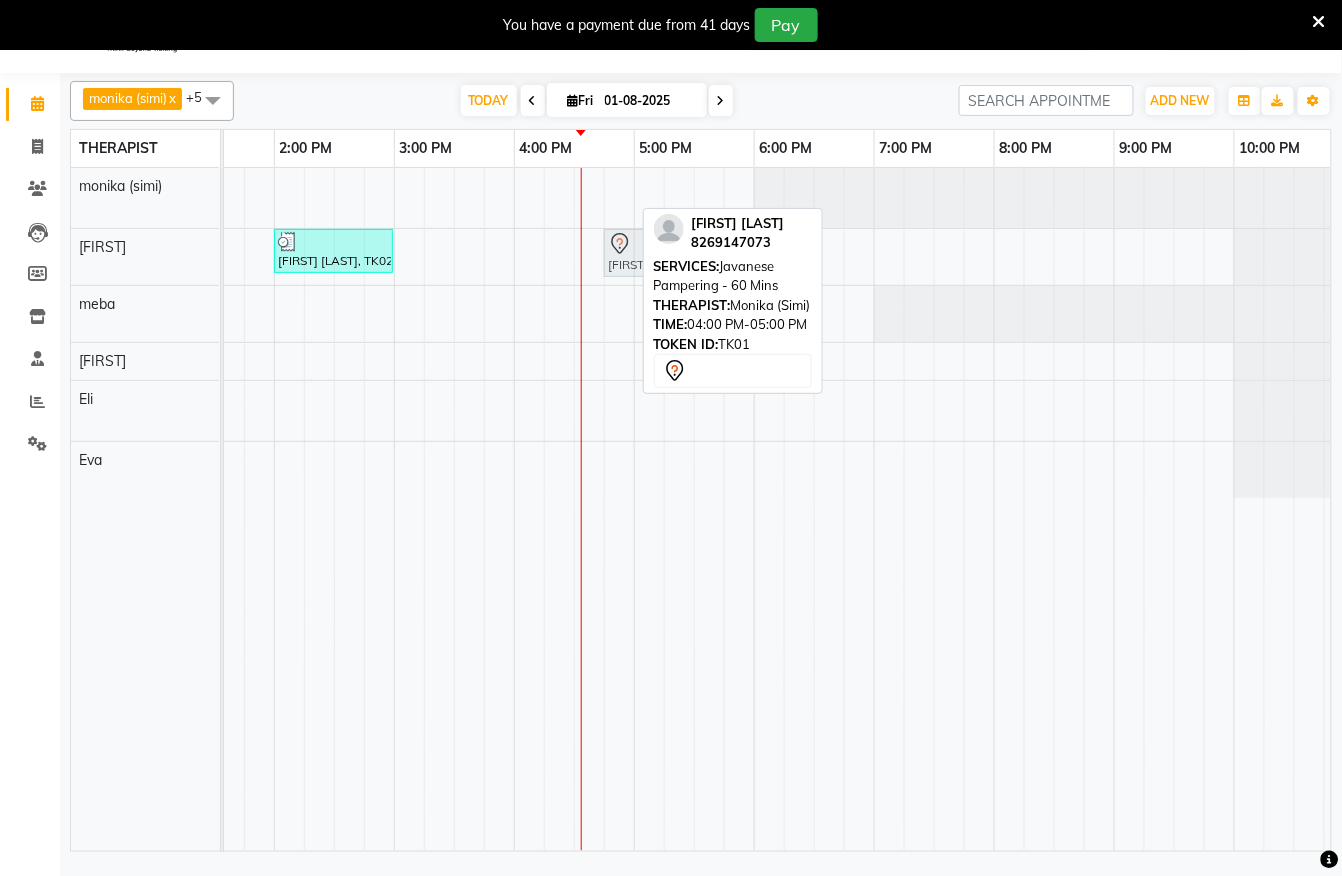 drag, startPoint x: 598, startPoint y: 170, endPoint x: 682, endPoint y: 245, distance: 112.60995 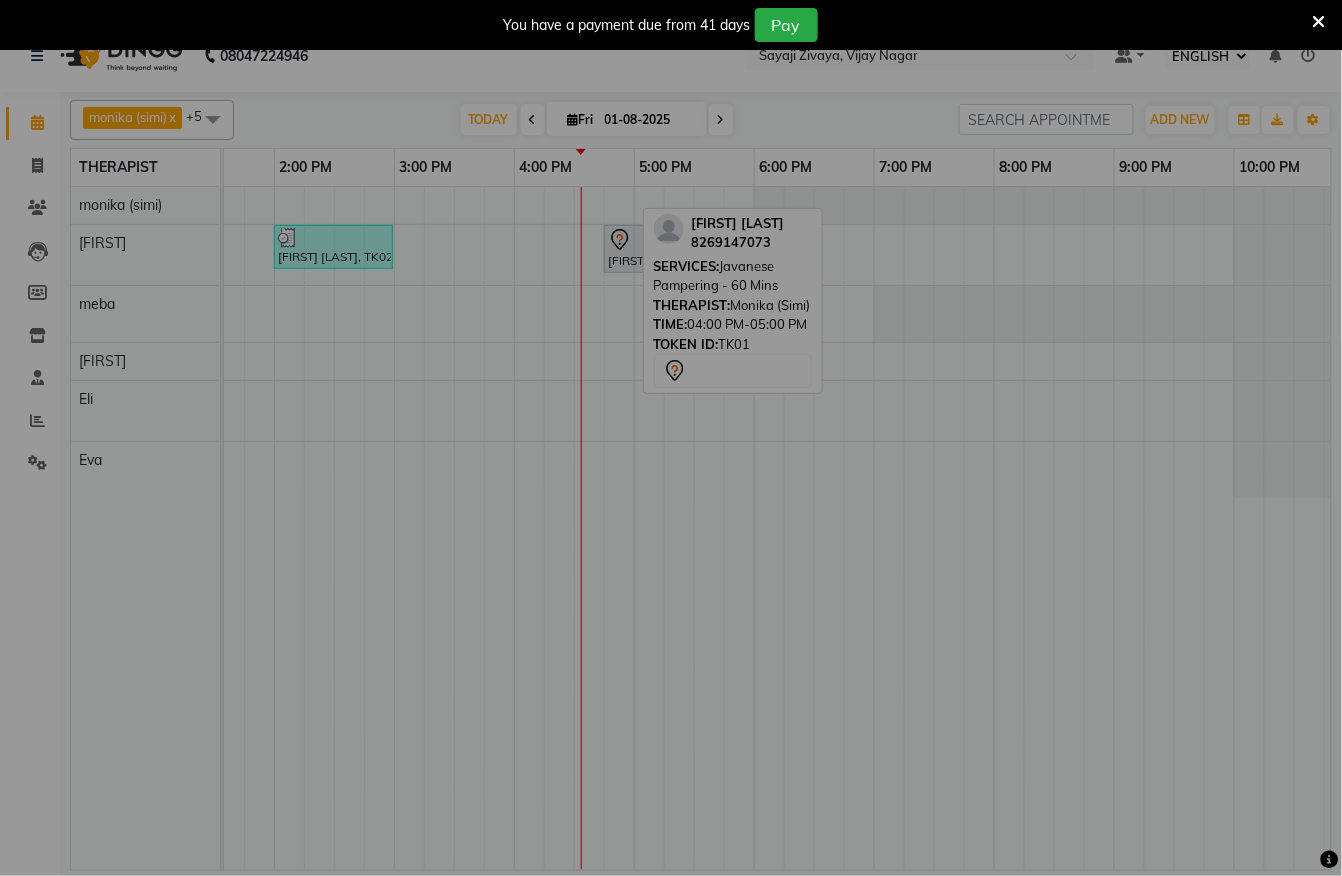 scroll, scrollTop: 32, scrollLeft: 0, axis: vertical 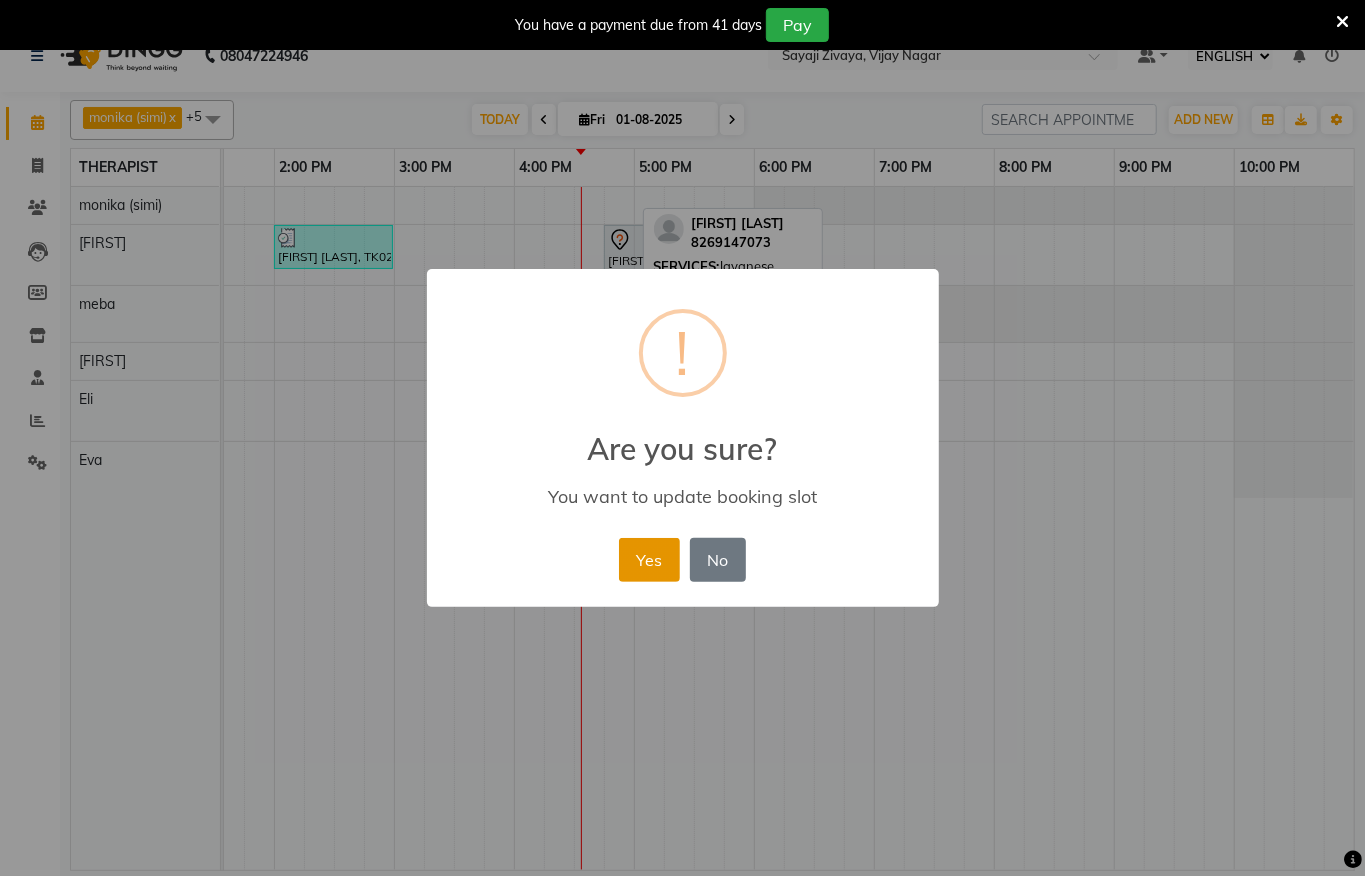 click on "Yes" at bounding box center [649, 560] 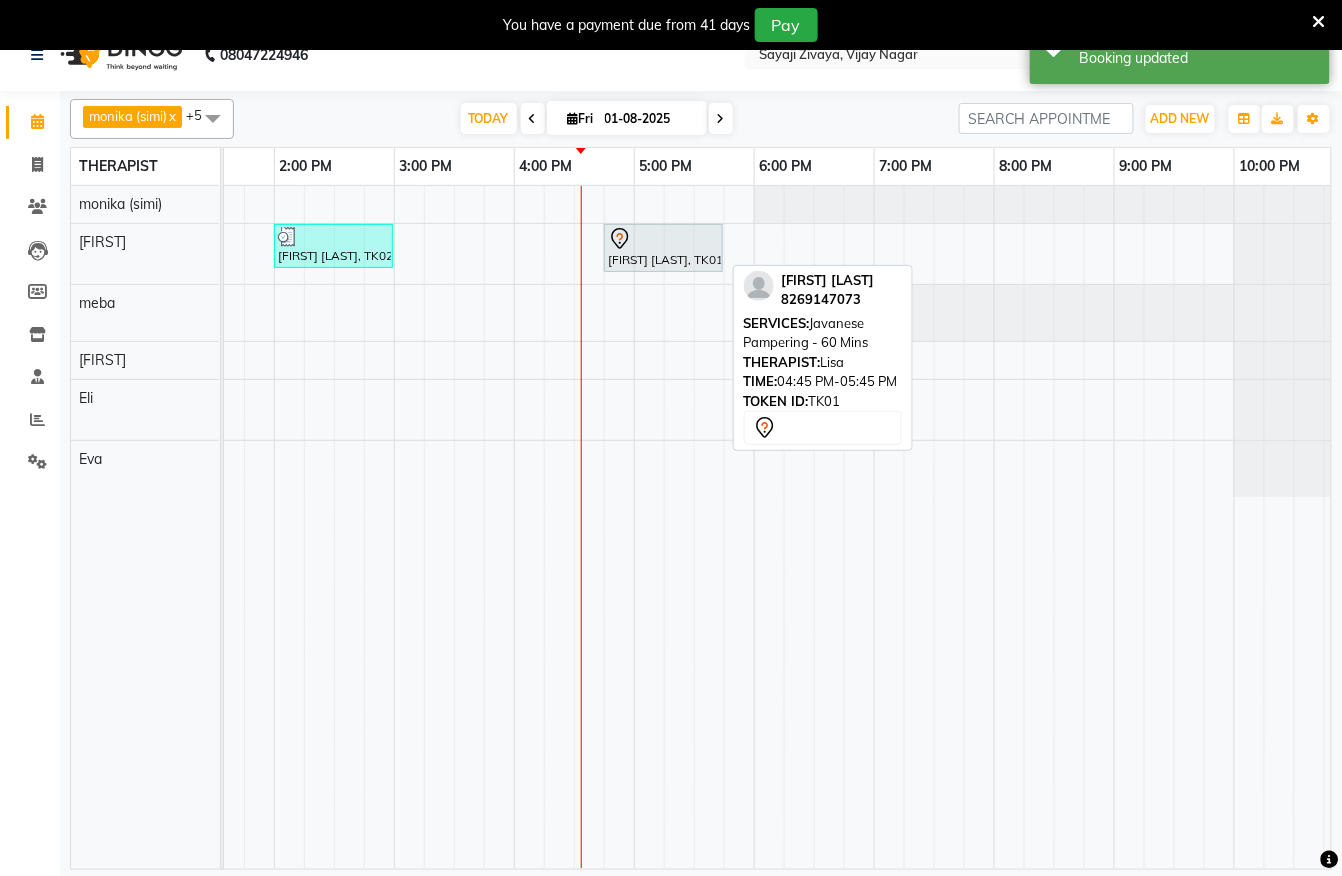 click on "[FIRST] [LAST], TK01, 04:45 PM-05:45 PM, Javanese Pampering - 60 Mins" at bounding box center [663, 248] 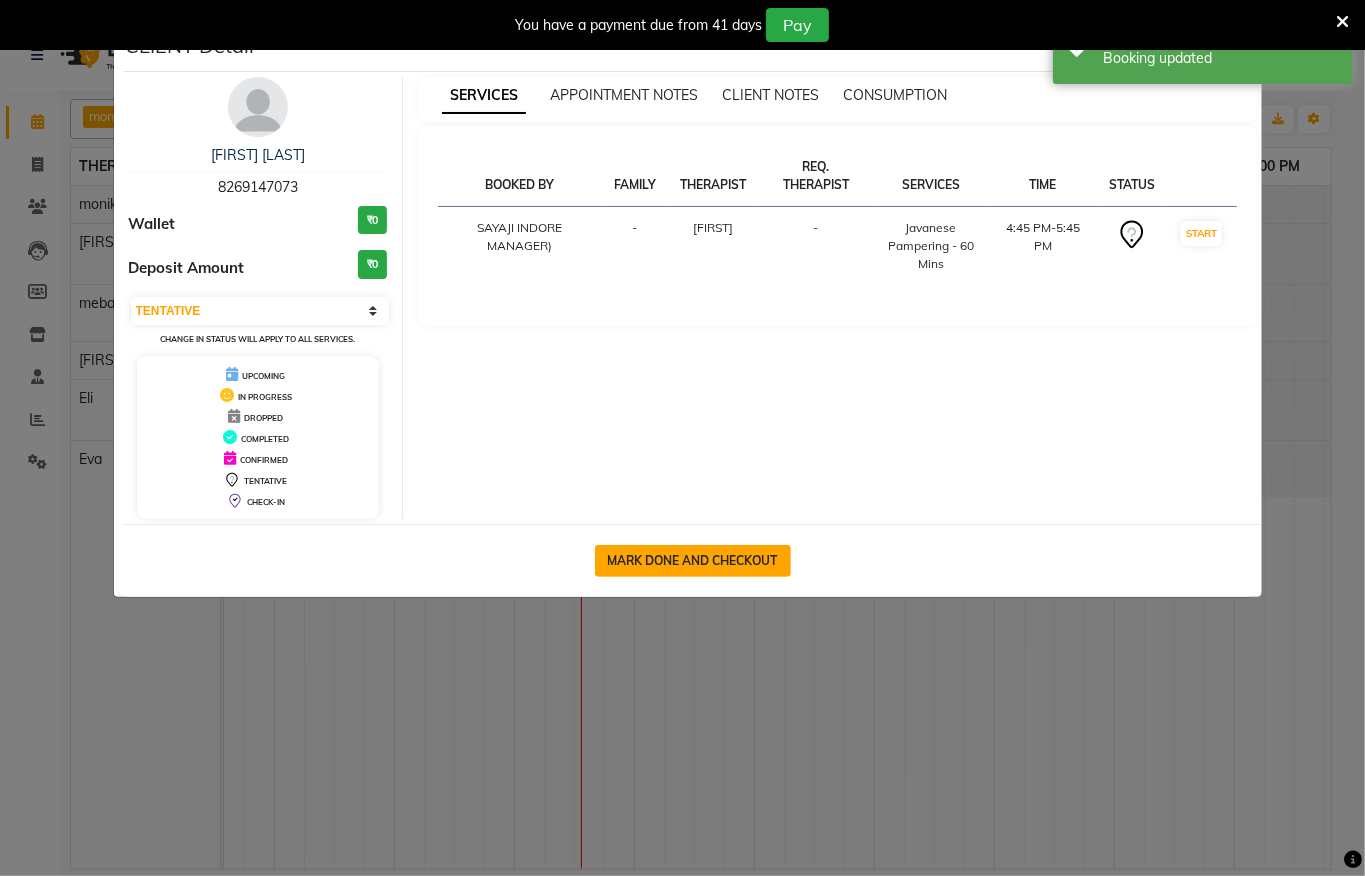 click on "MARK DONE AND CHECKOUT" 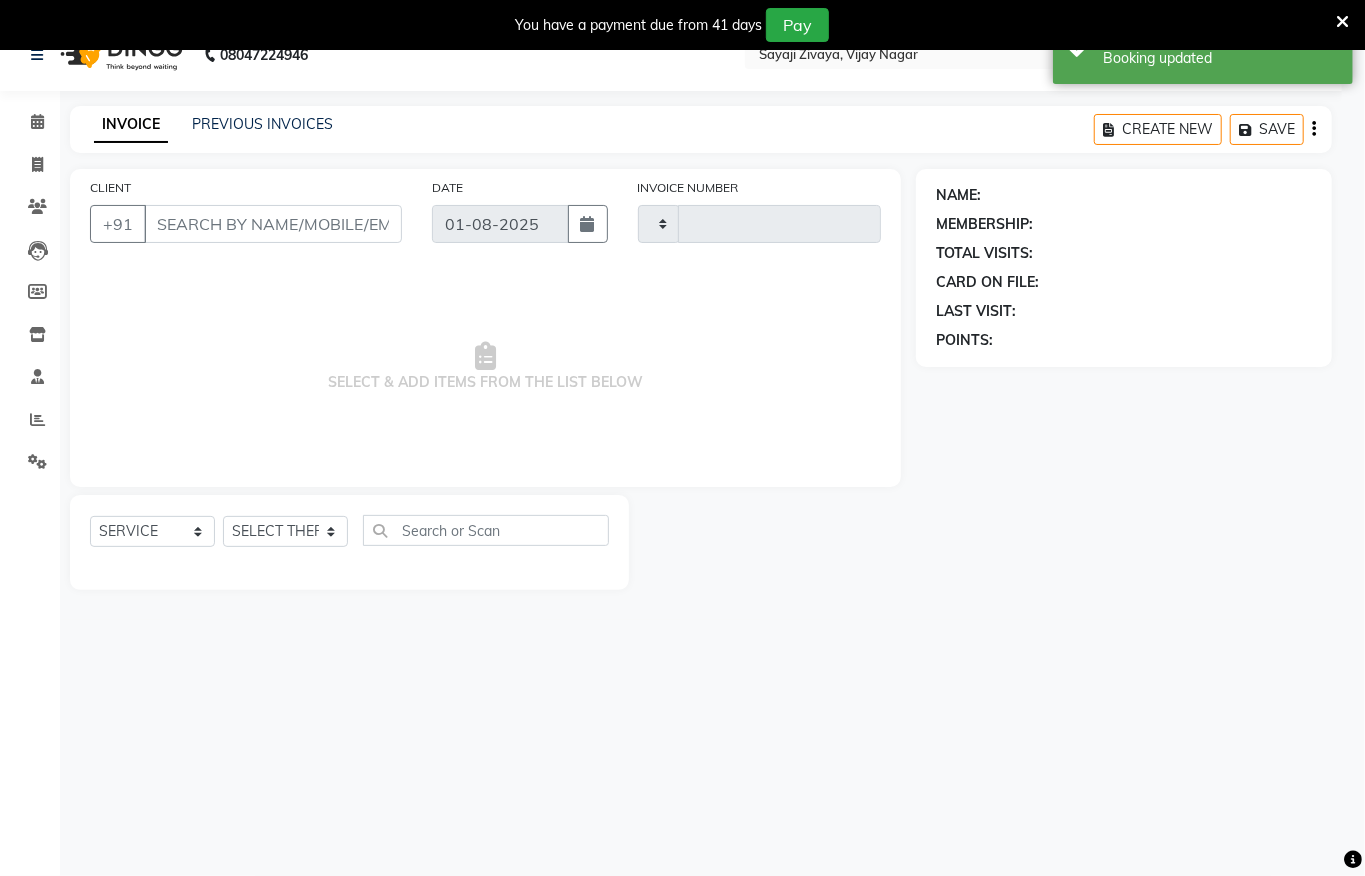 type on "1009" 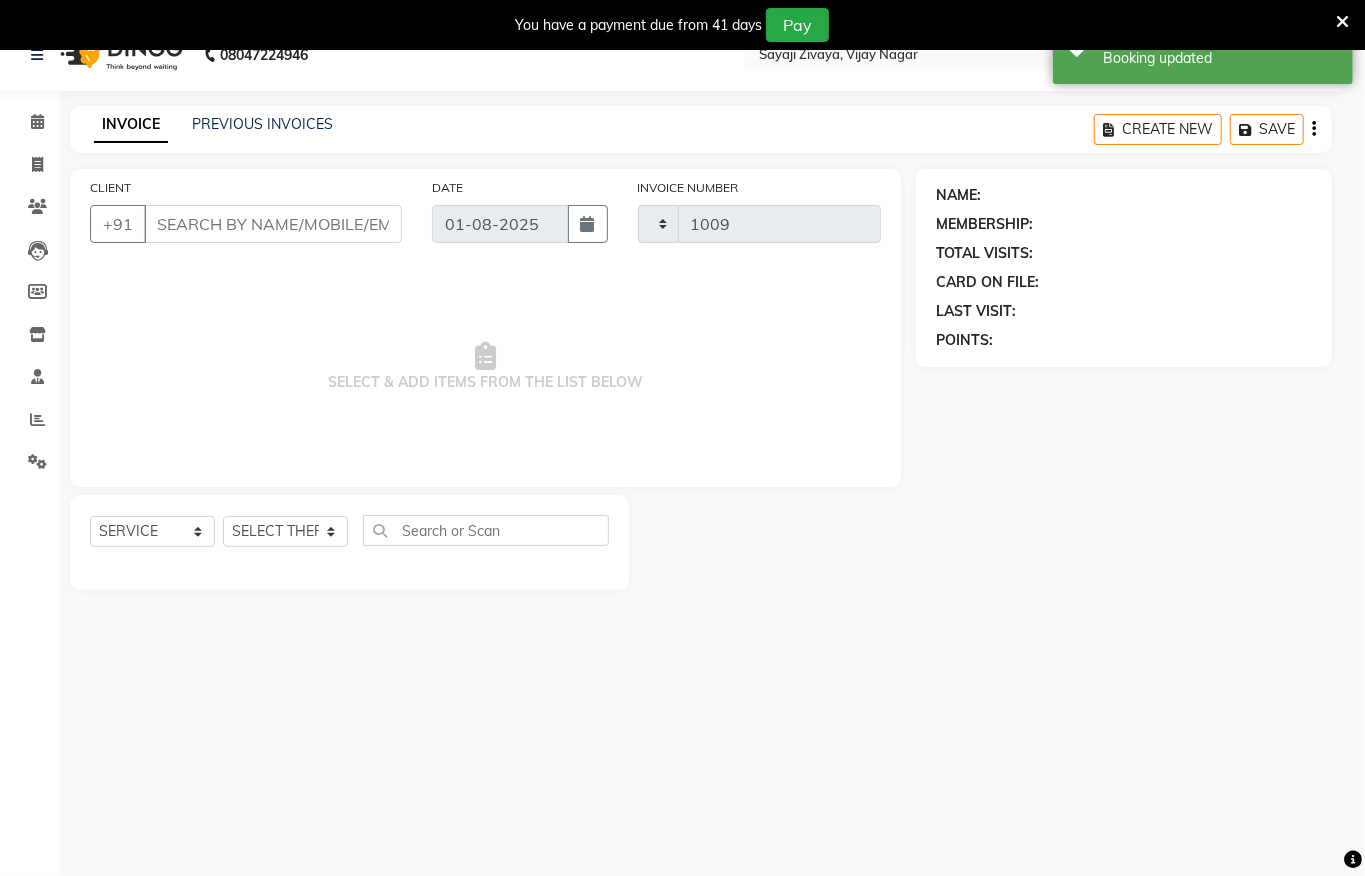 select on "6399" 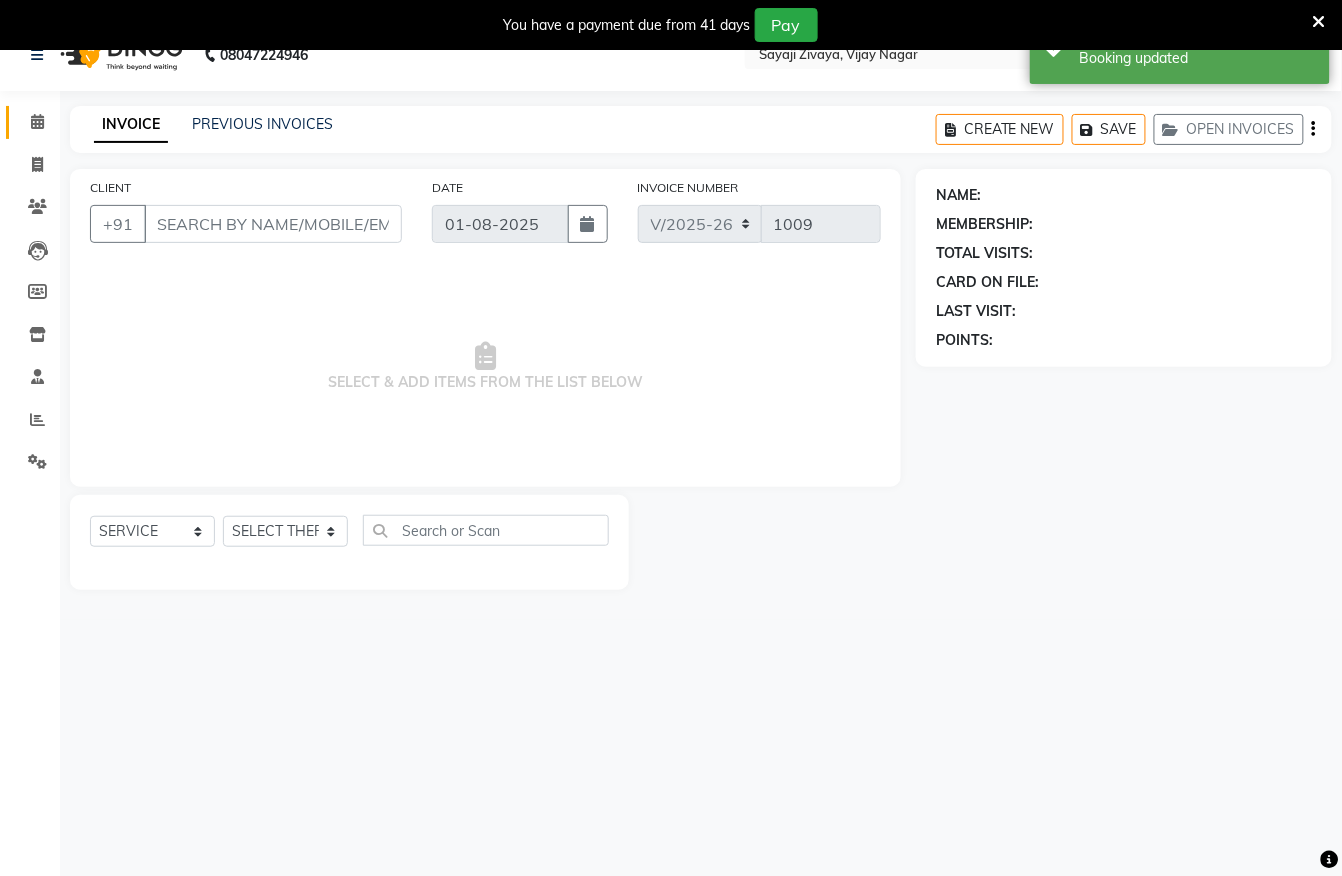 type on "8269147073" 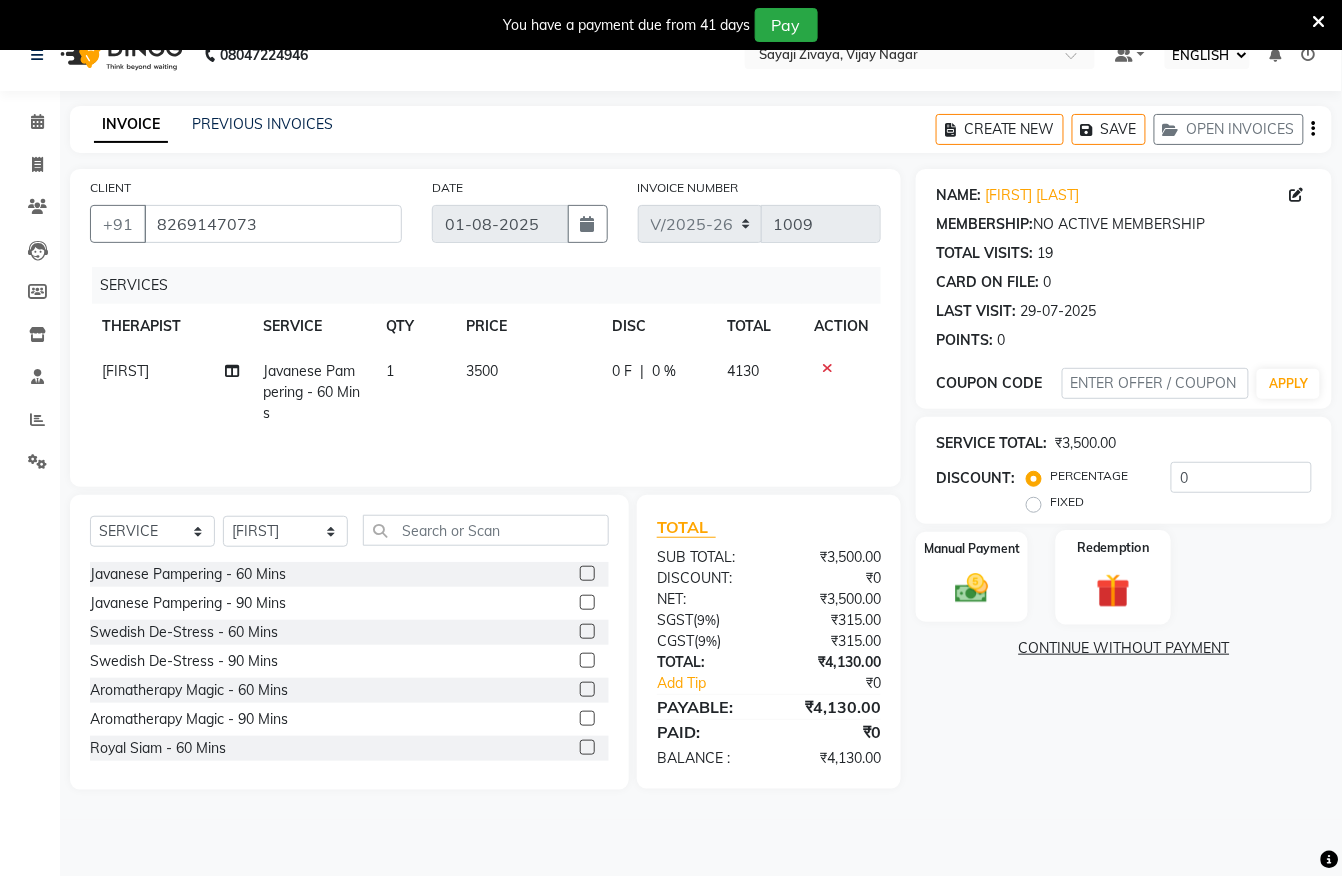 click 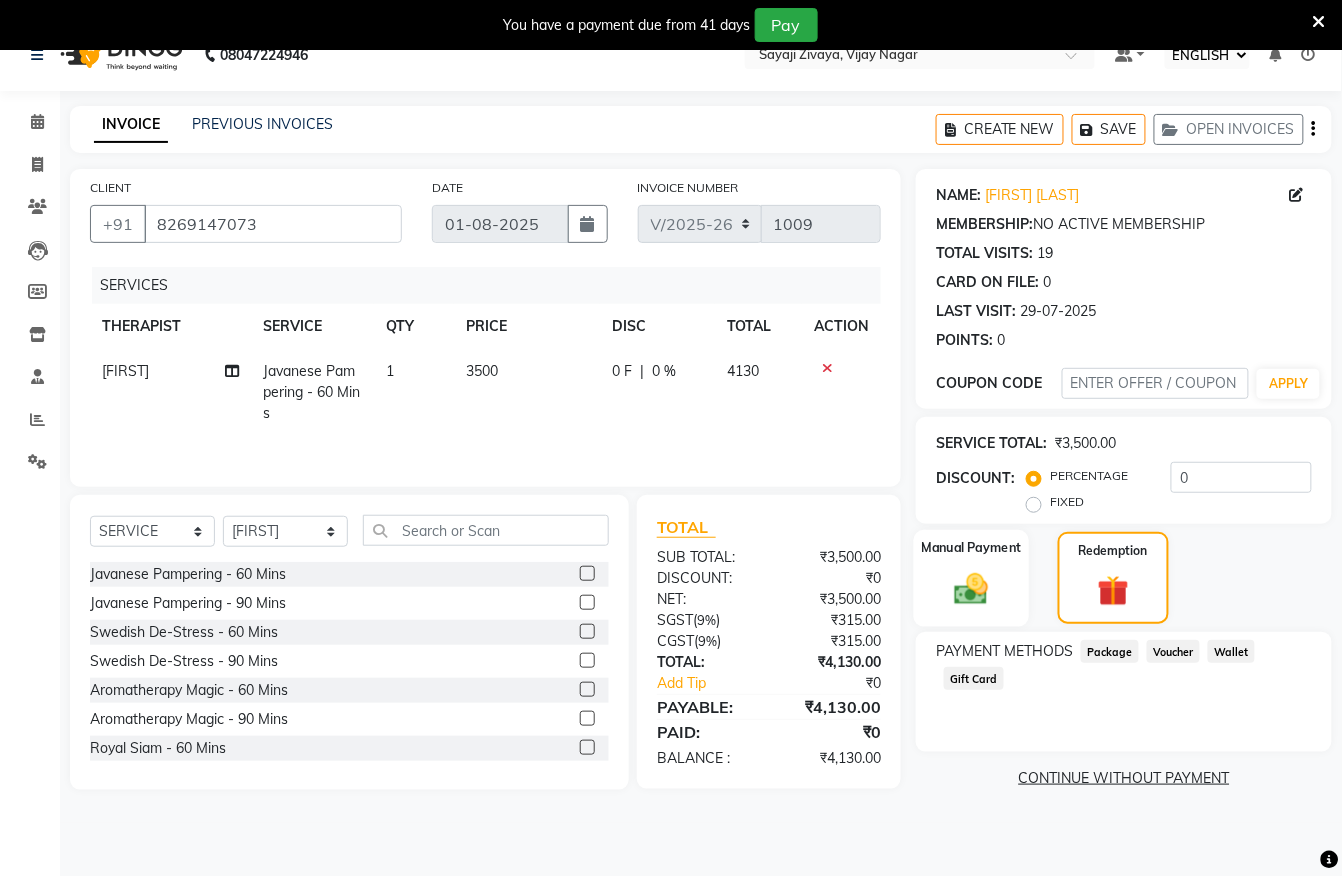 click 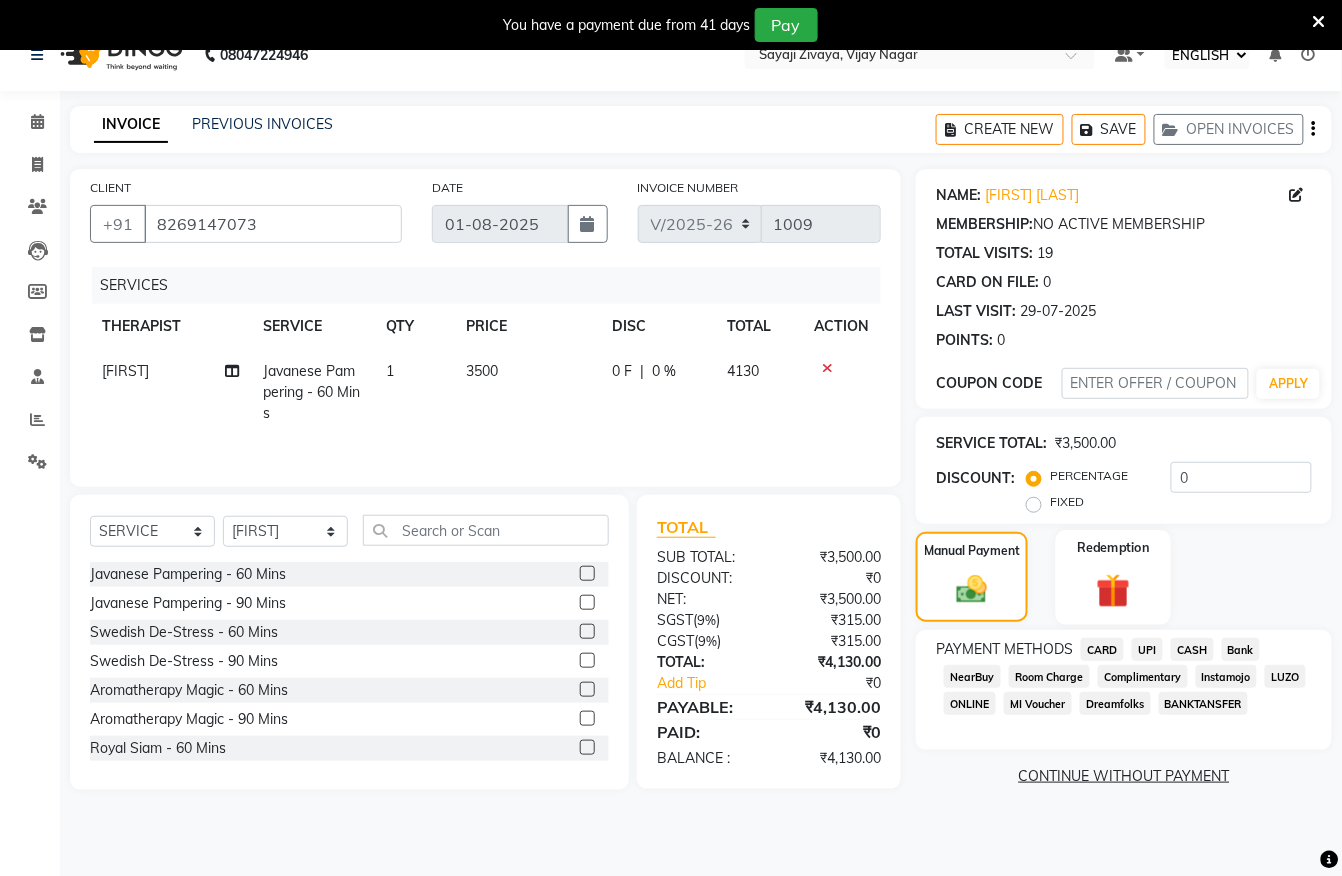 click 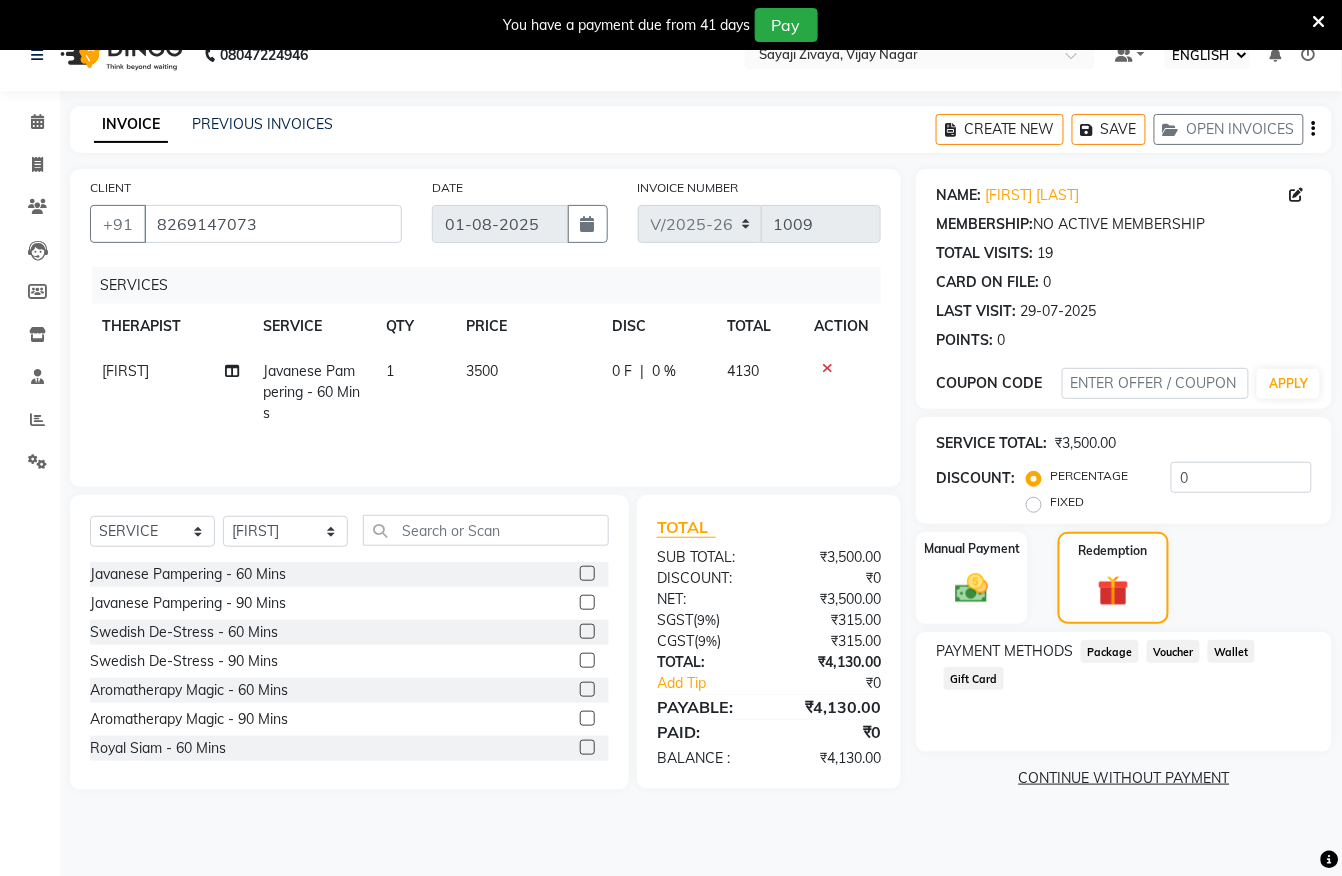 click on "Package" 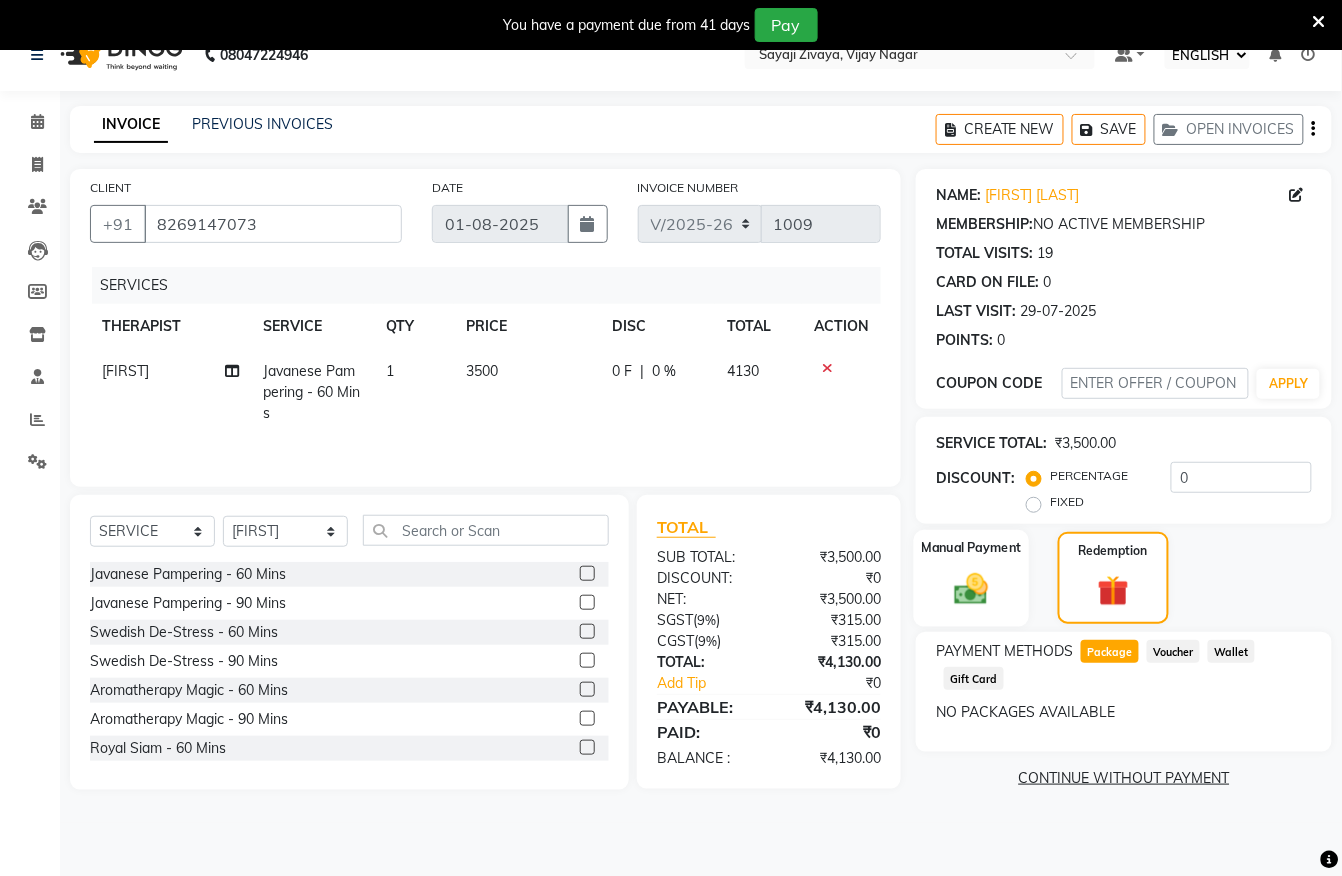 click 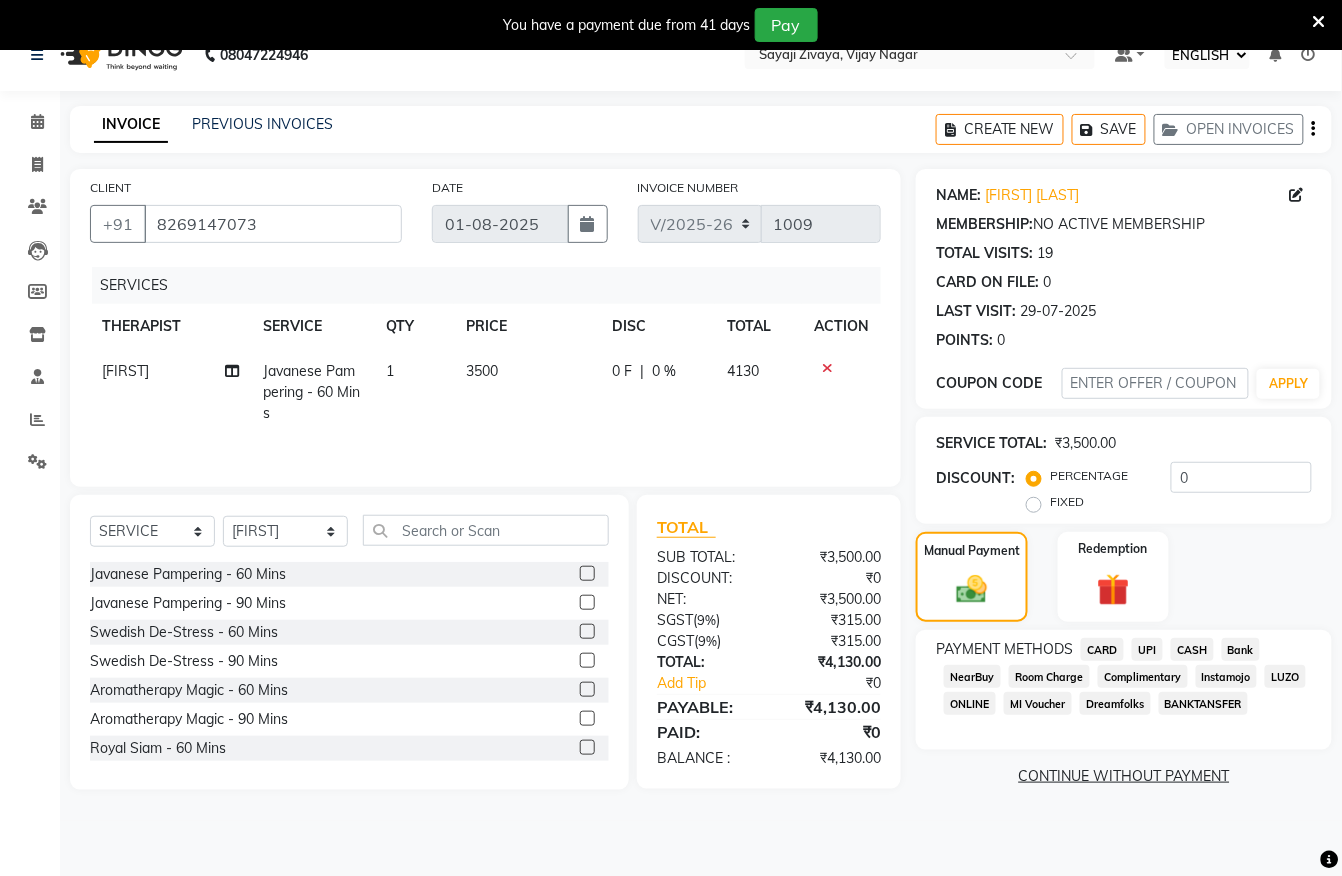 click on "Room Charge" 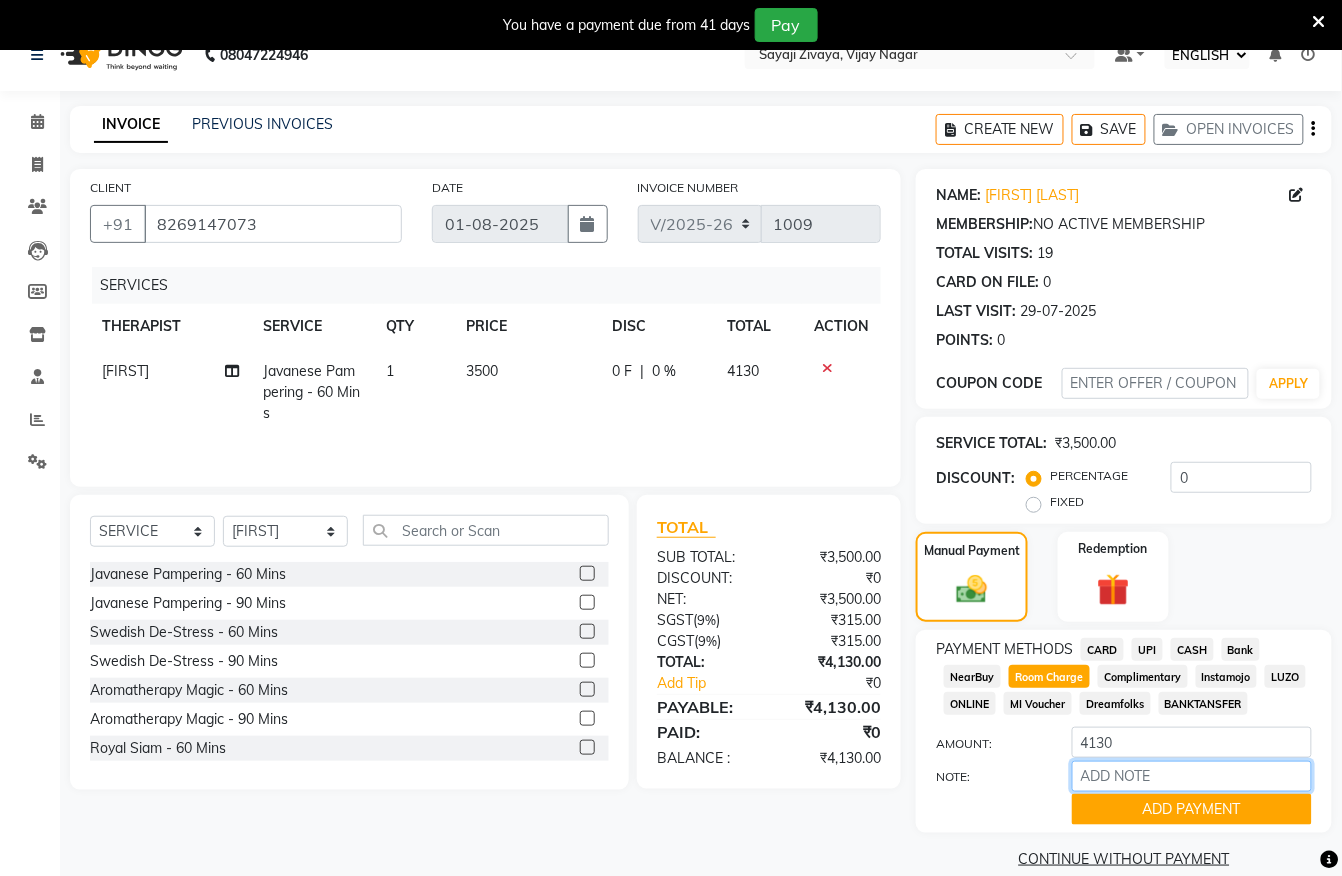 click on "NOTE:" at bounding box center (1192, 776) 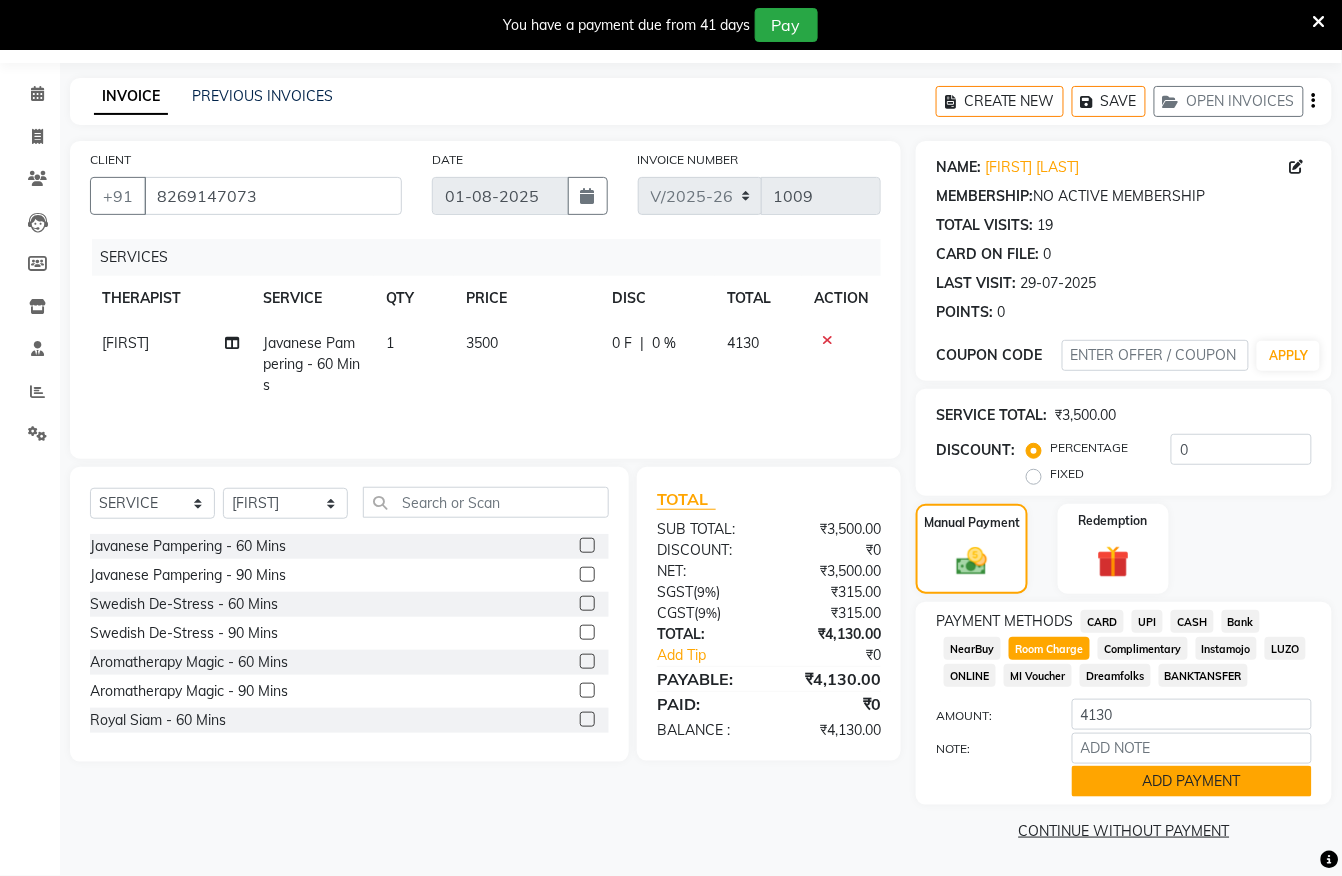 click on "ADD PAYMENT" 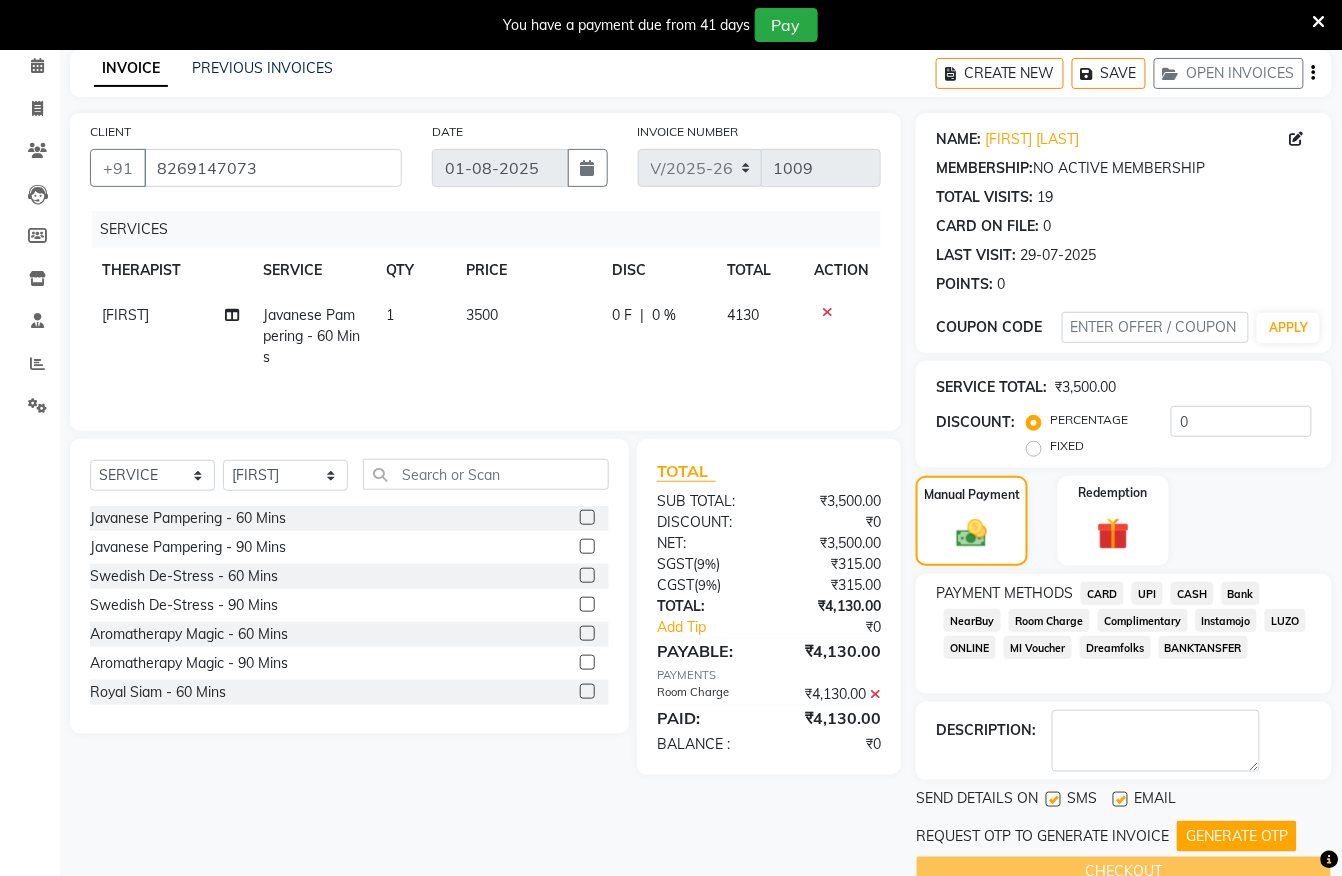 scroll, scrollTop: 132, scrollLeft: 0, axis: vertical 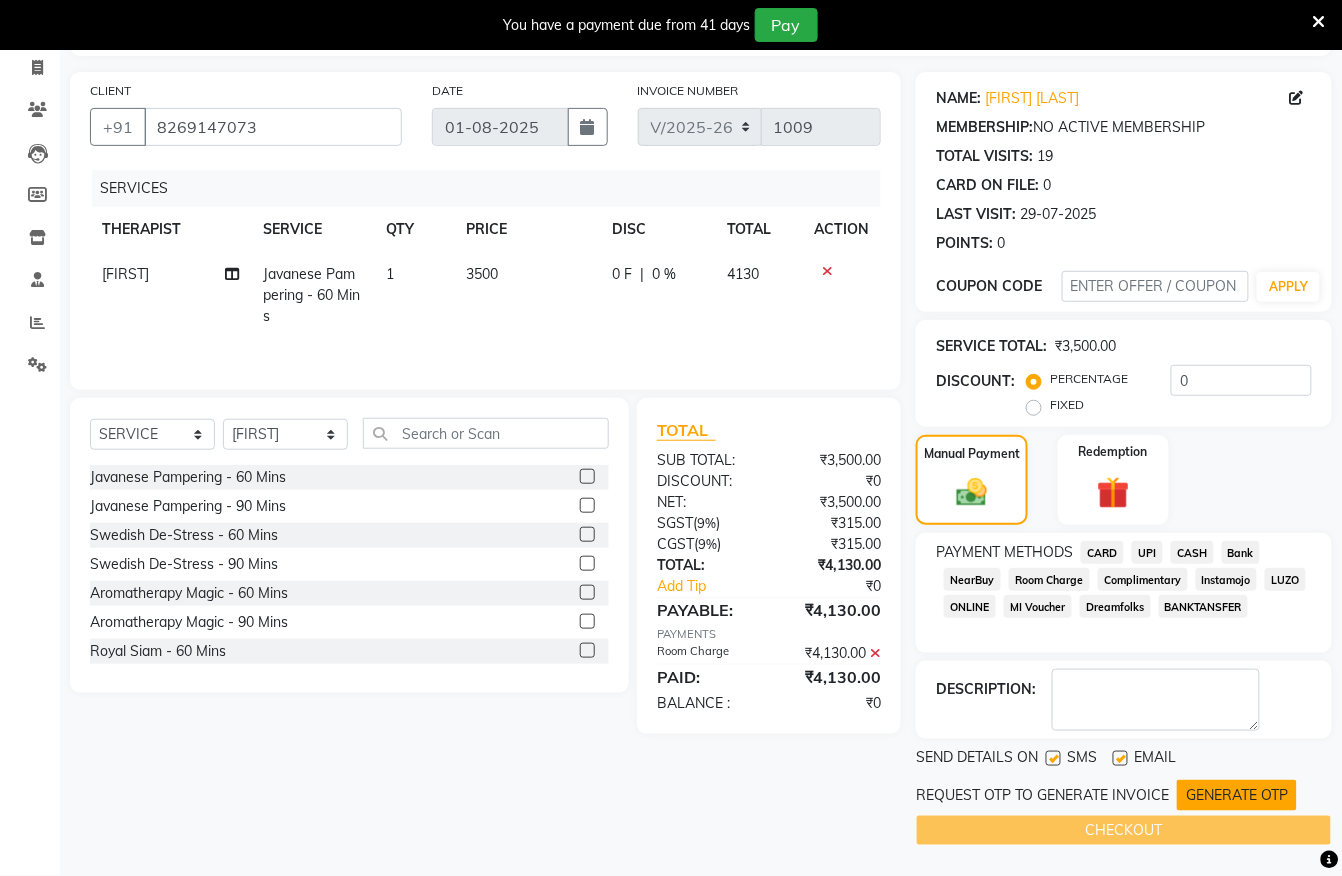 click on "GENERATE OTP" 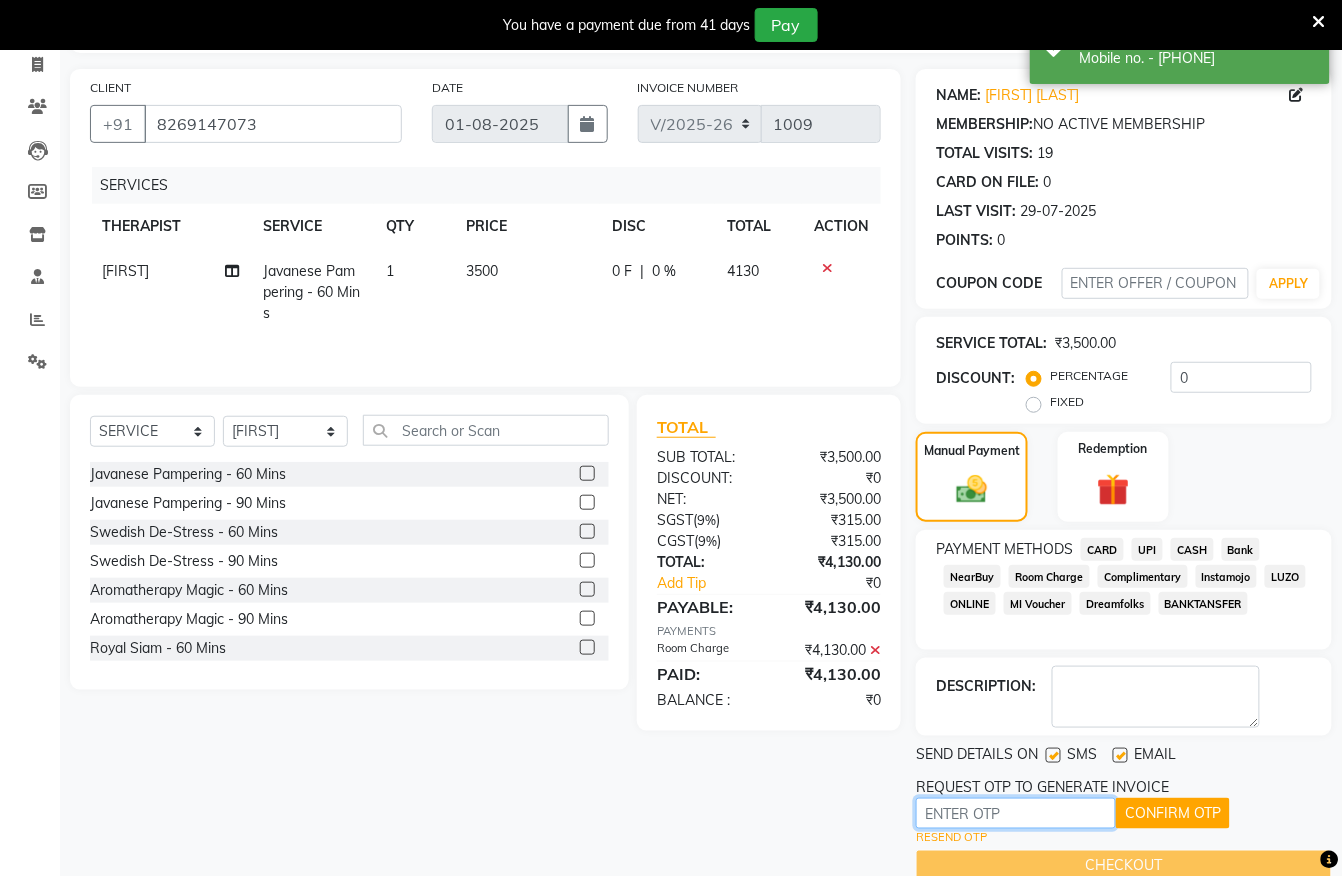 click at bounding box center [1016, 813] 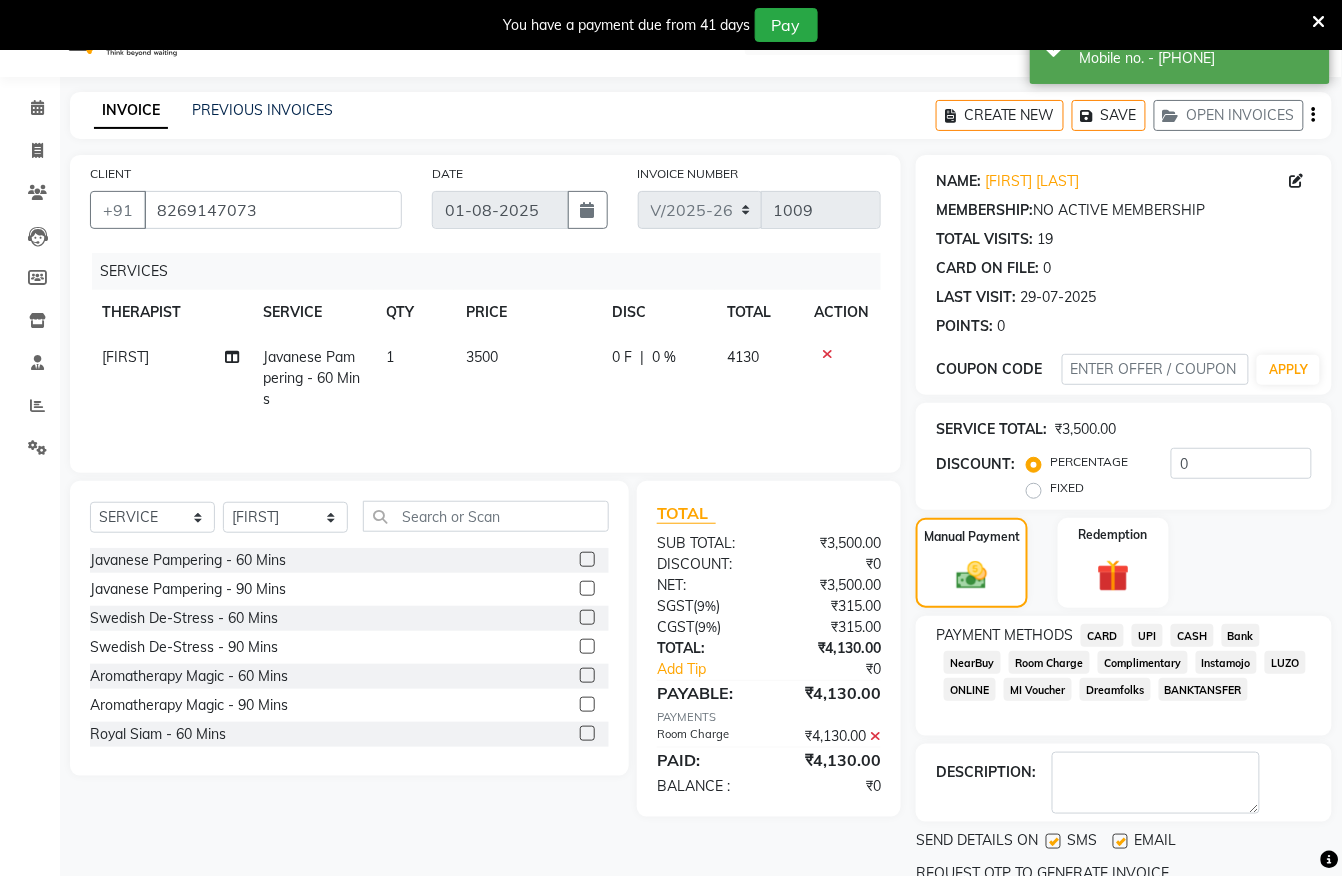 scroll, scrollTop: 0, scrollLeft: 0, axis: both 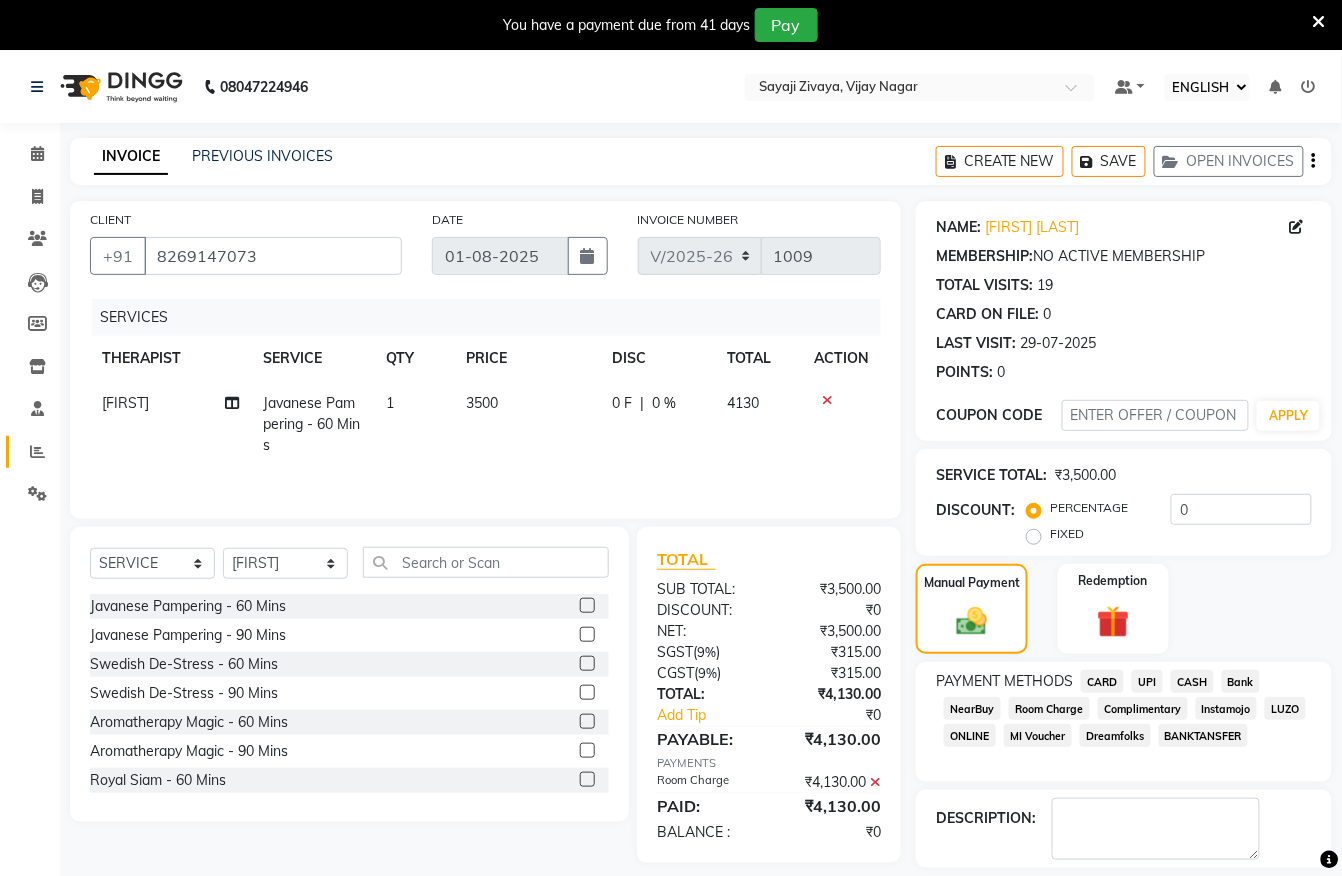 click on "REPORTS" 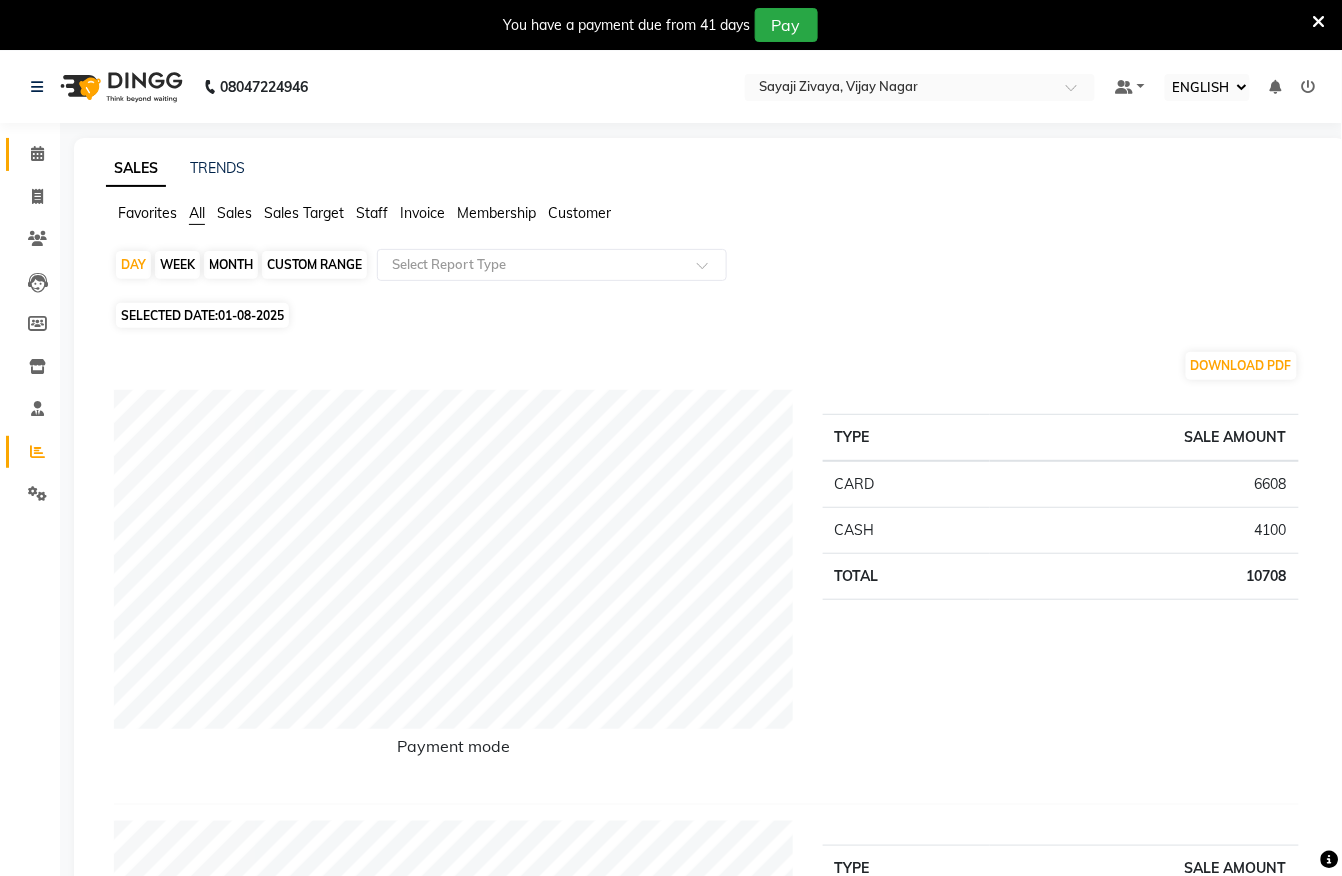 click on "CALENDAR" 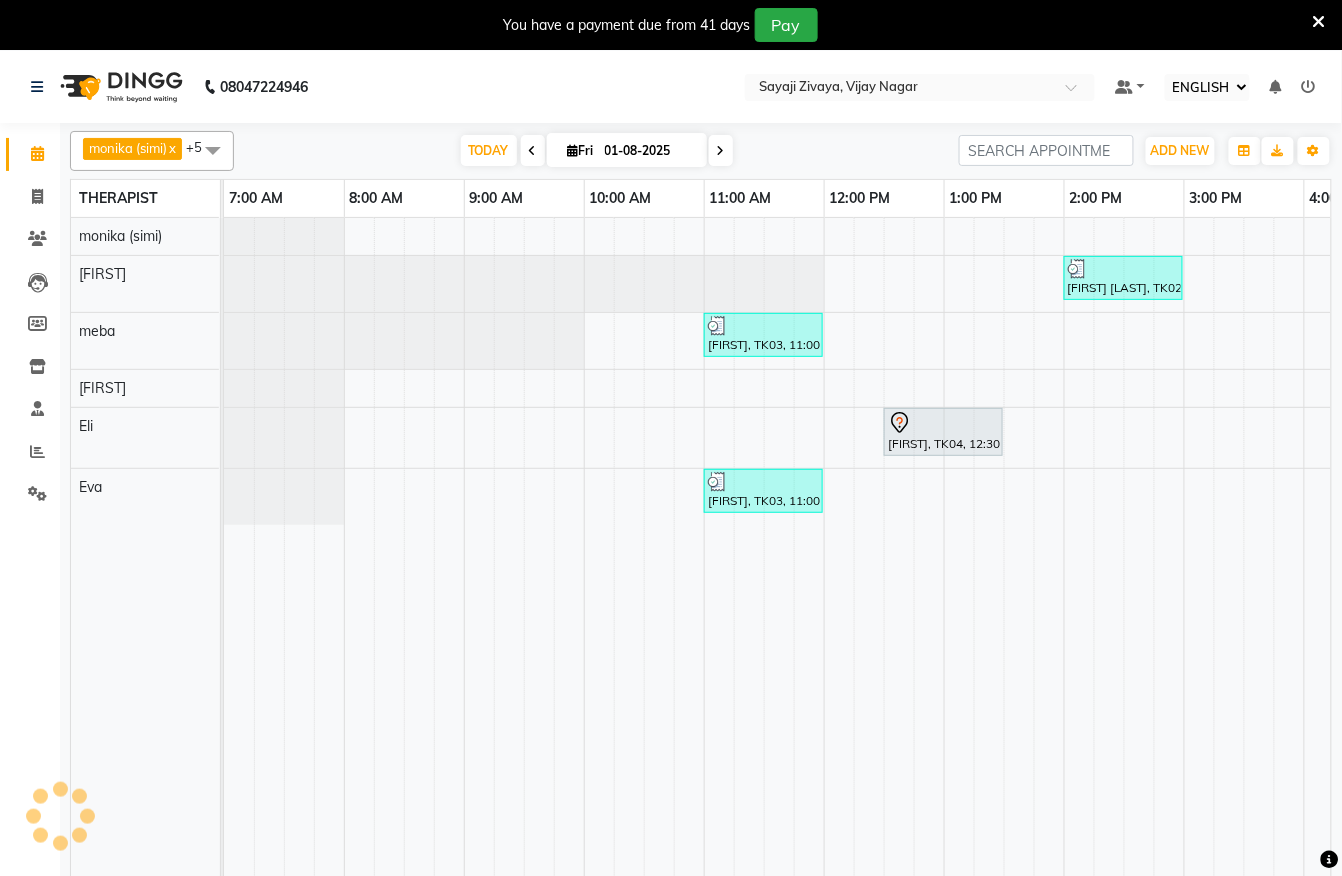 scroll, scrollTop: 0, scrollLeft: 0, axis: both 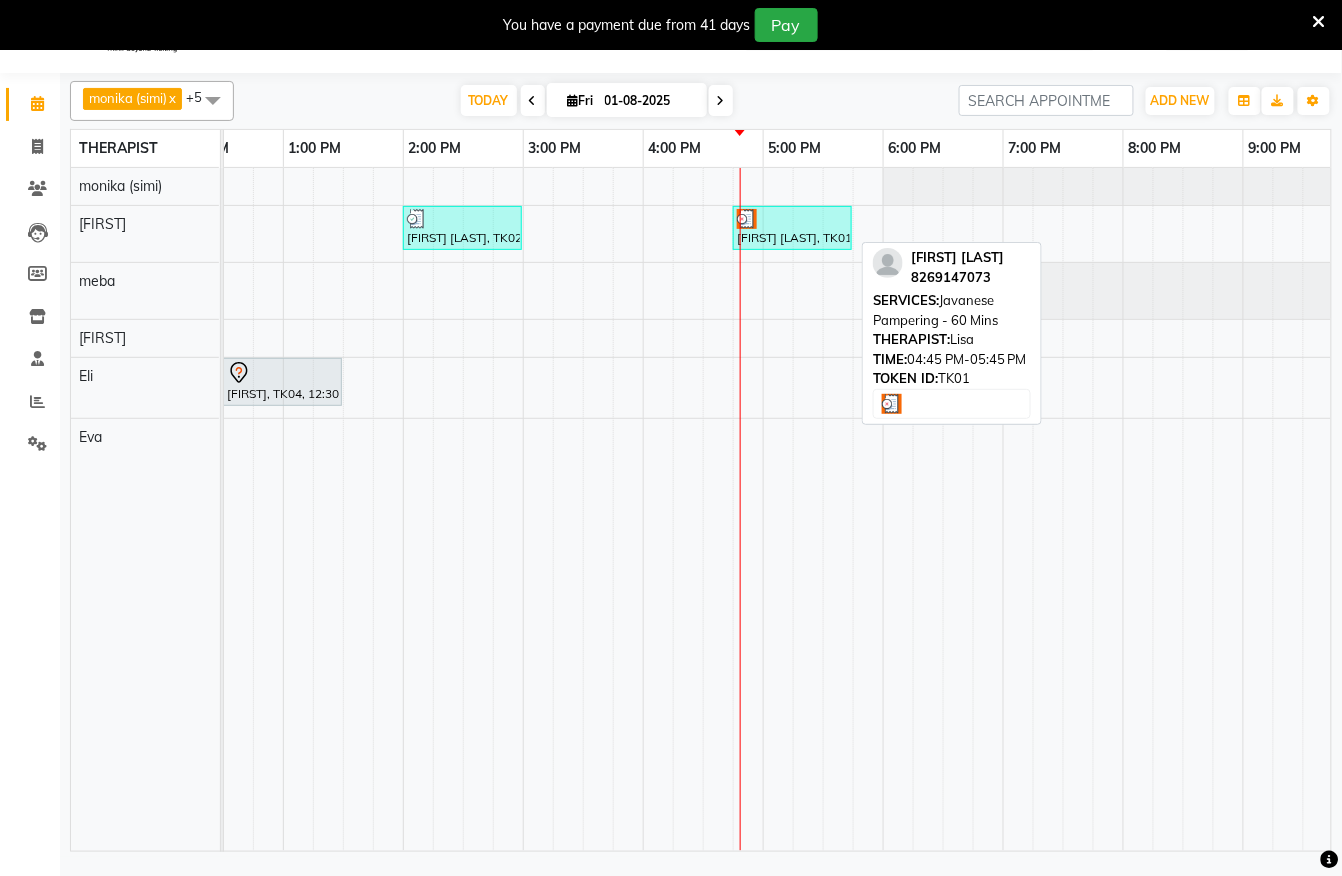 click on "[FIRST] [LAST], TK01, 04:45 PM-05:45 PM, Javanese Pampering - 60 Mins" at bounding box center [792, 228] 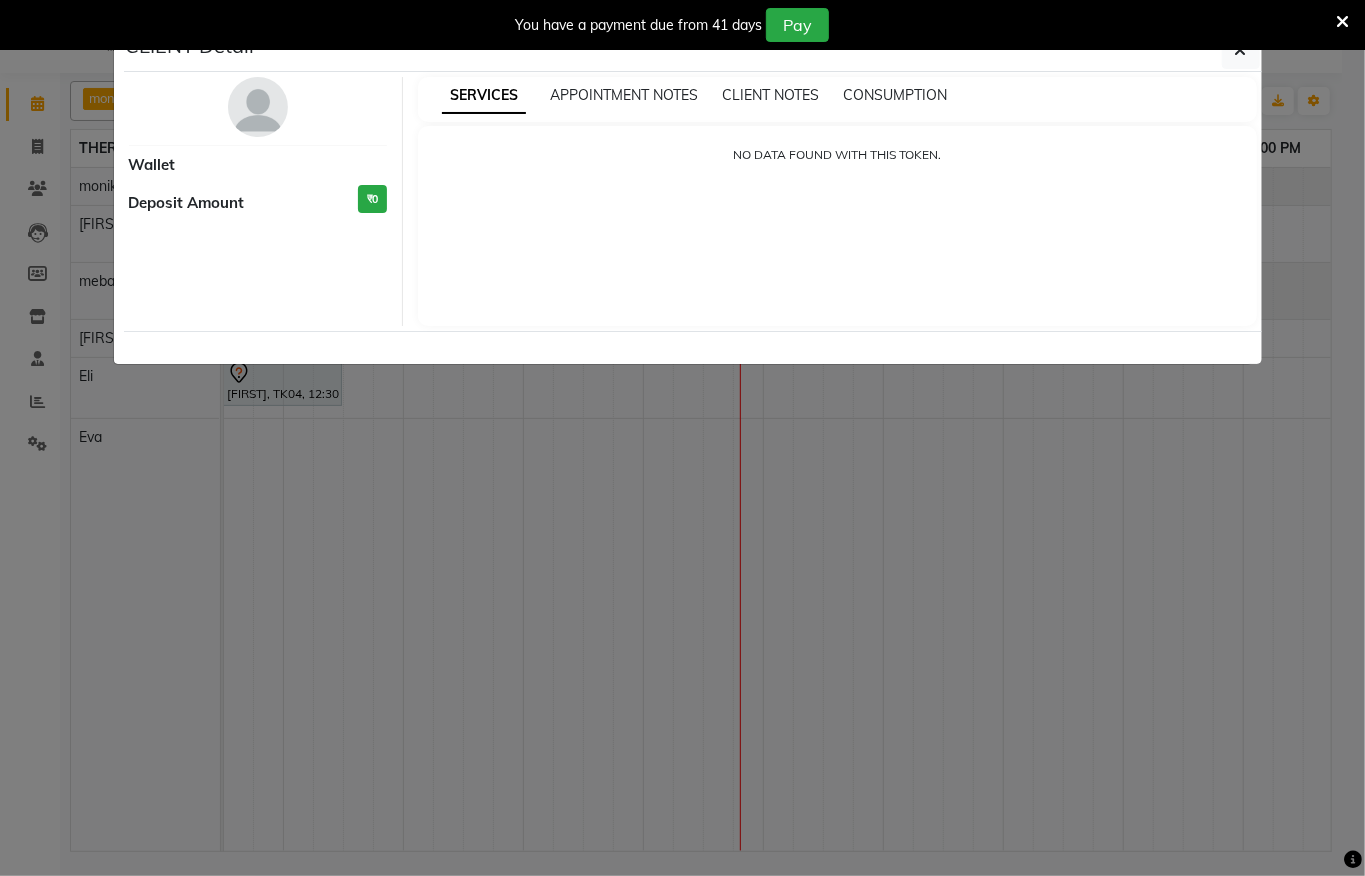 select on "3" 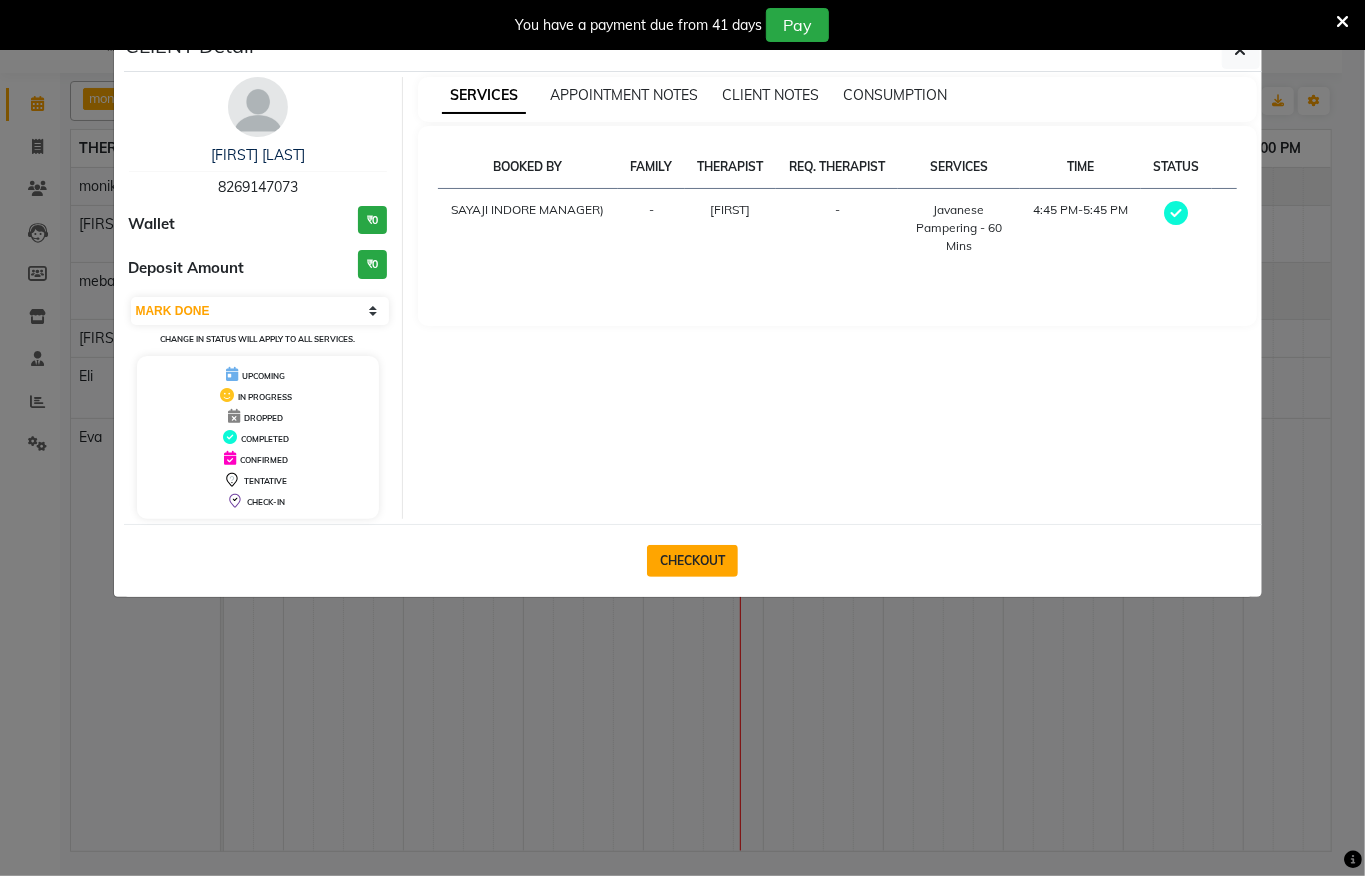 click on "CHECKOUT" 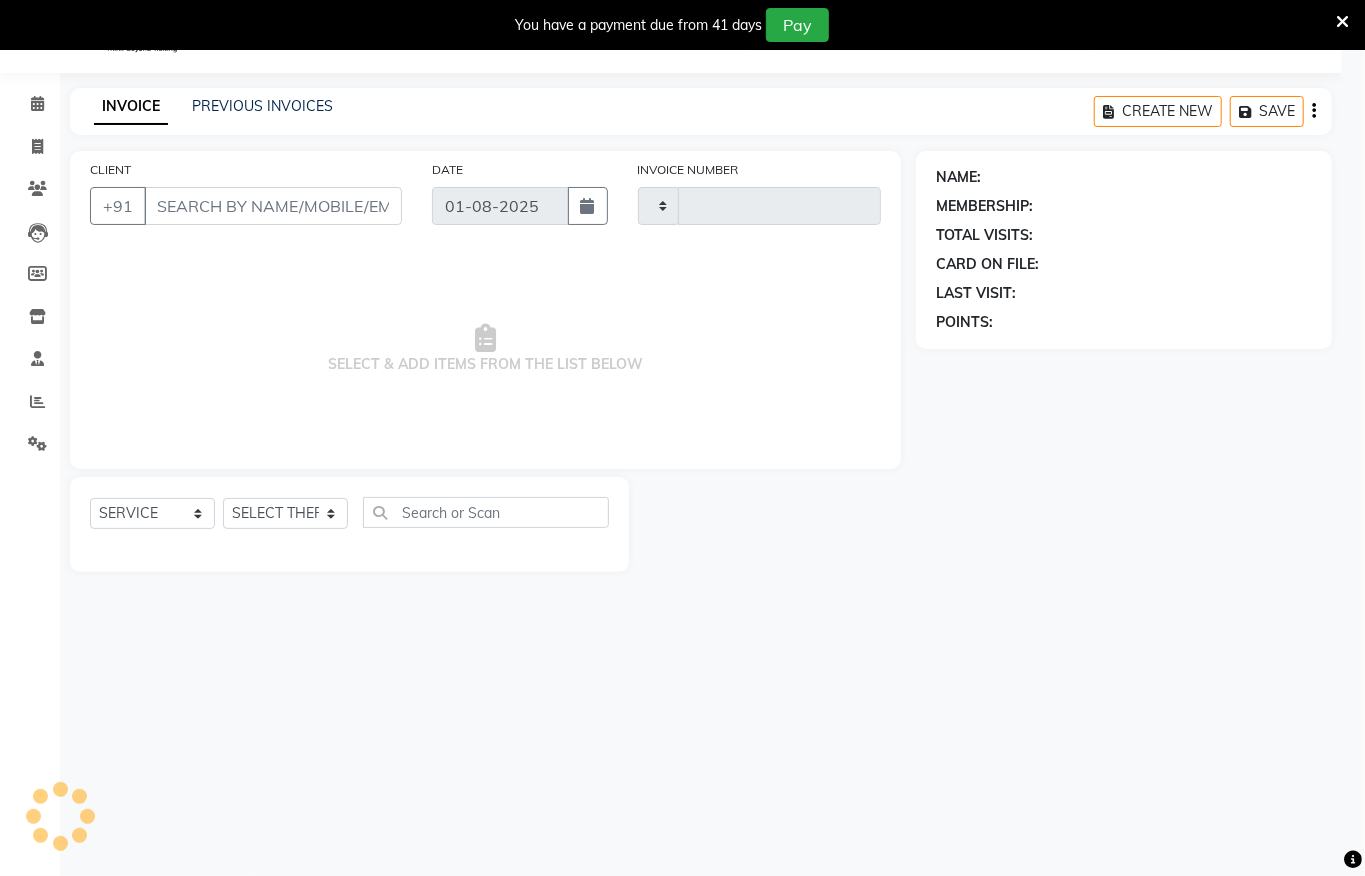 type on "1009" 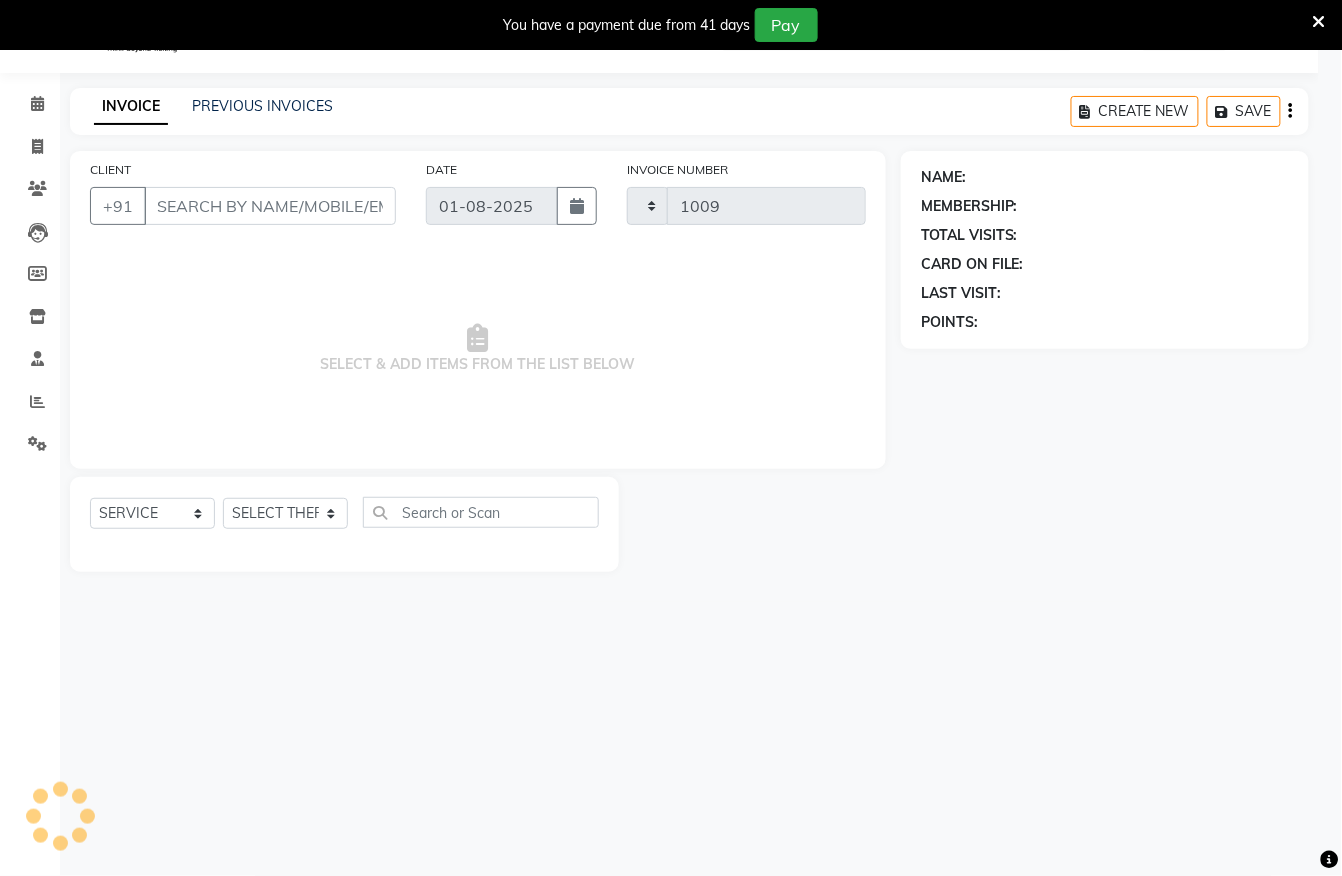 select on "6399" 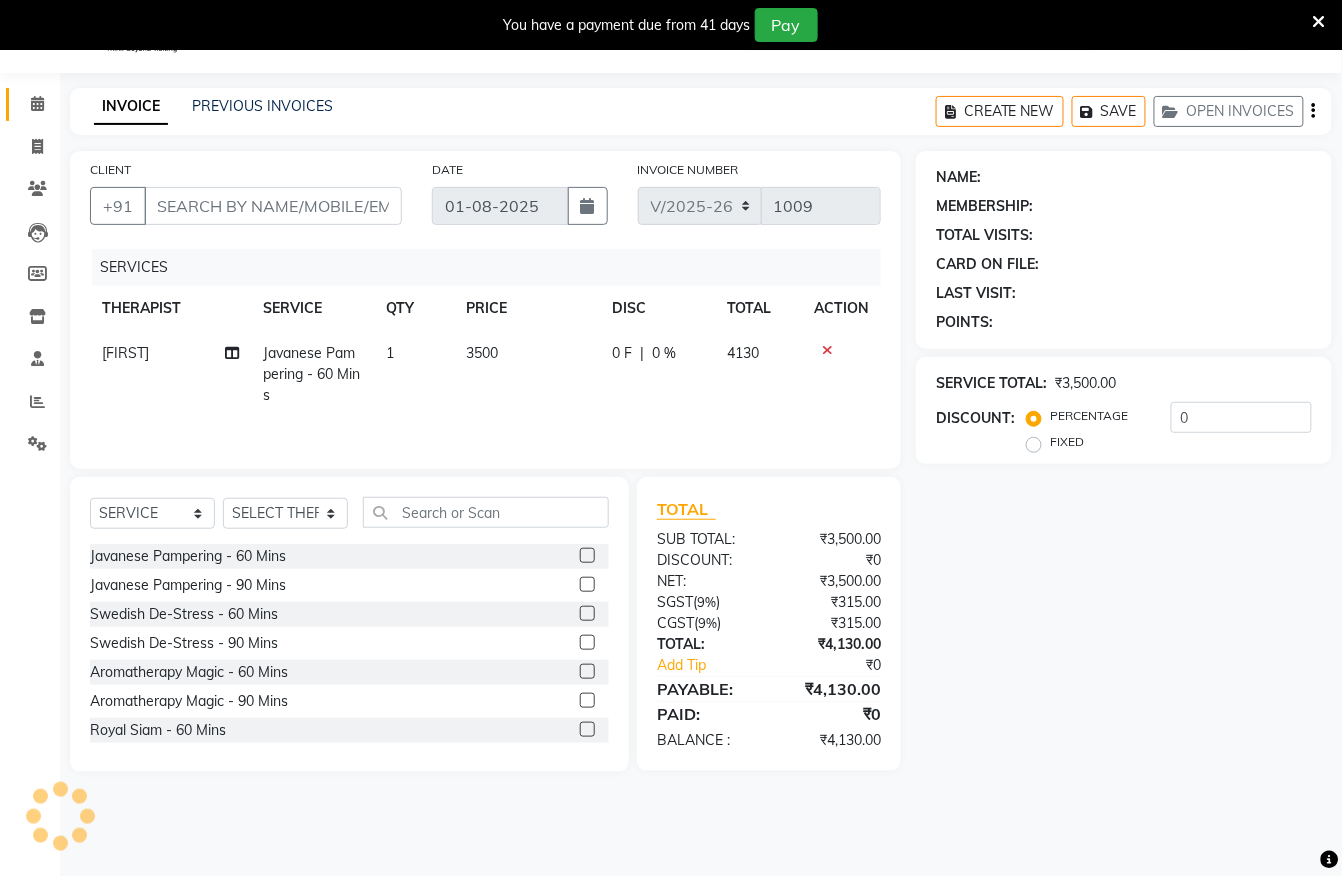 type on "8269147073" 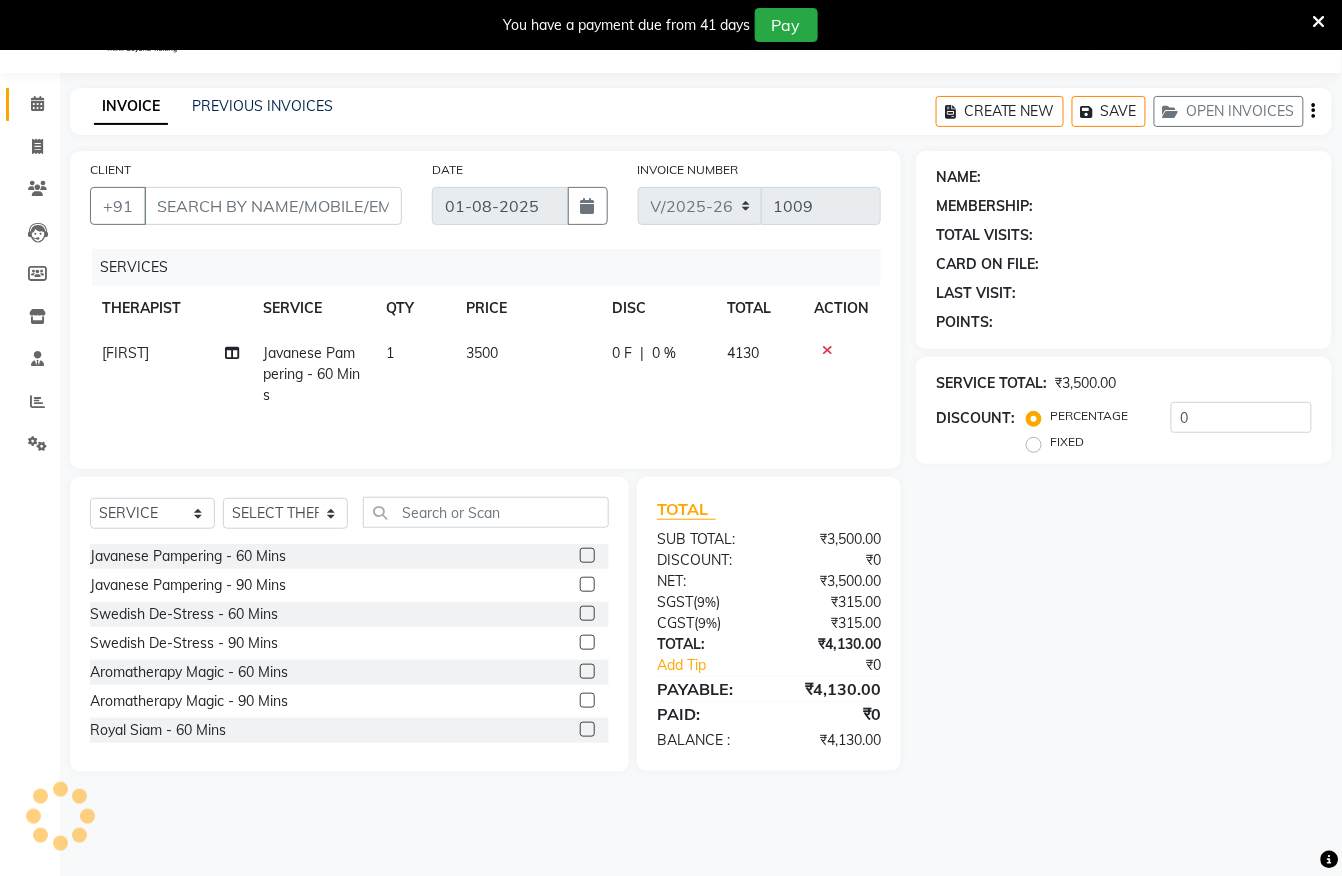 select on "62270" 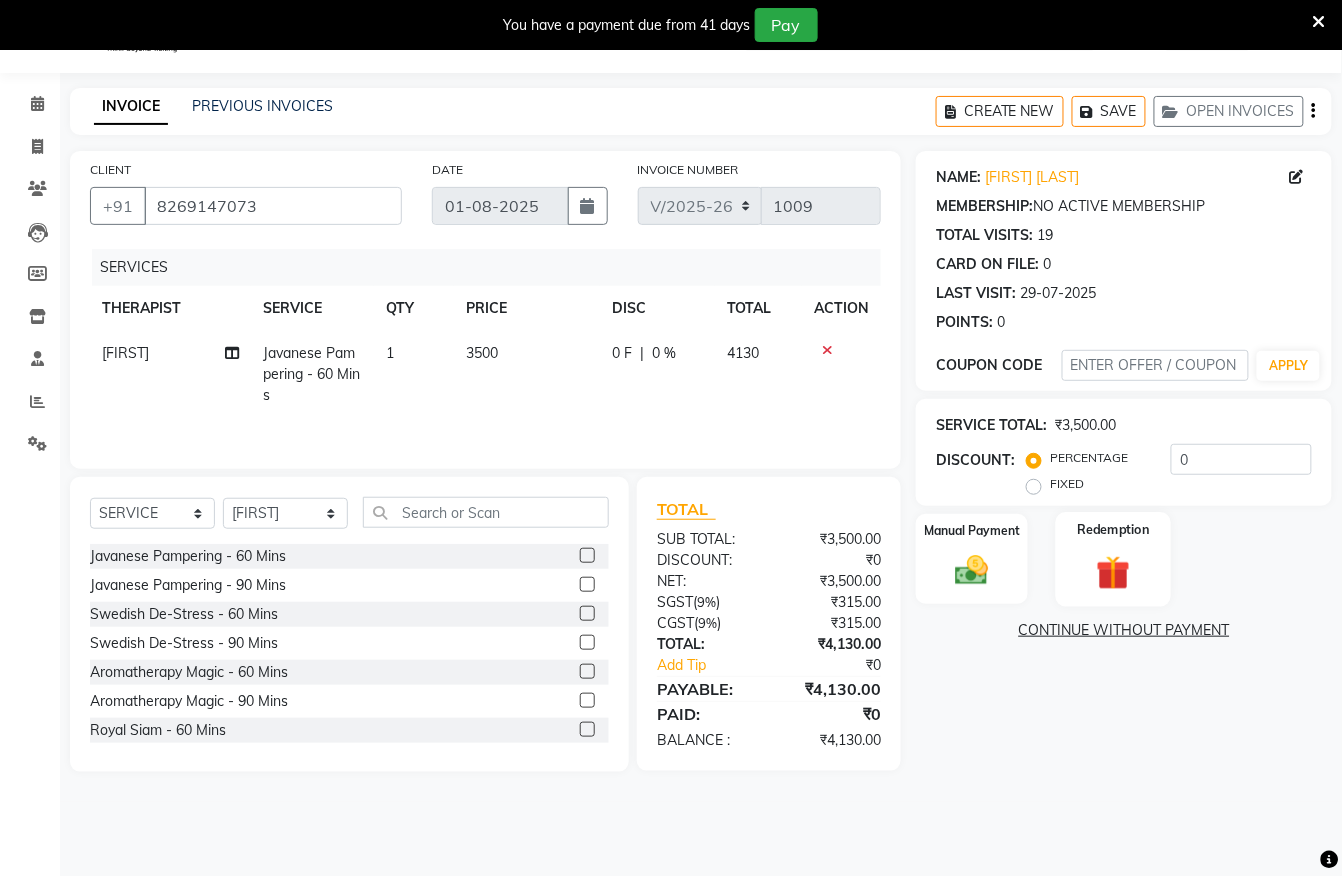 click 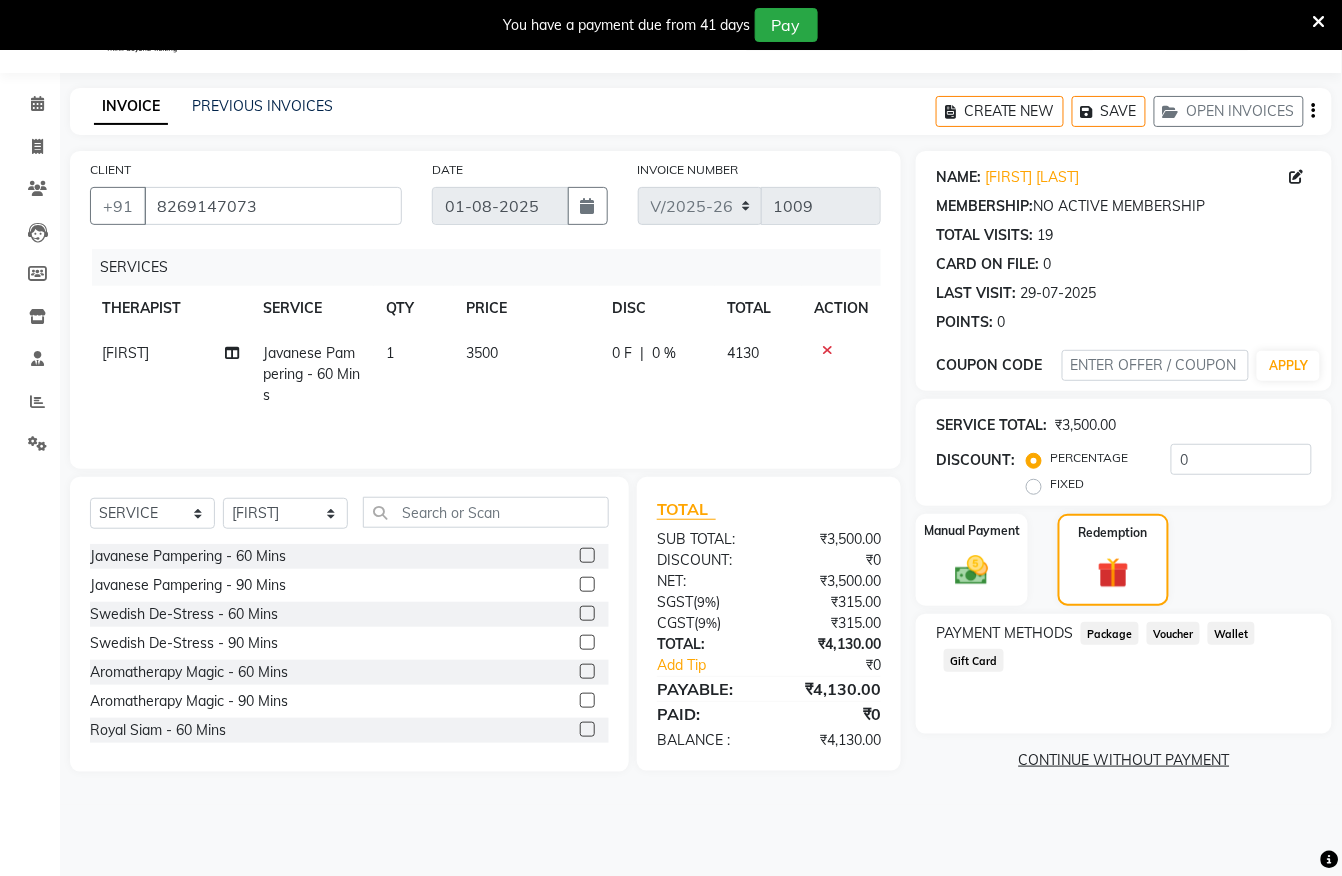 click on "Package" 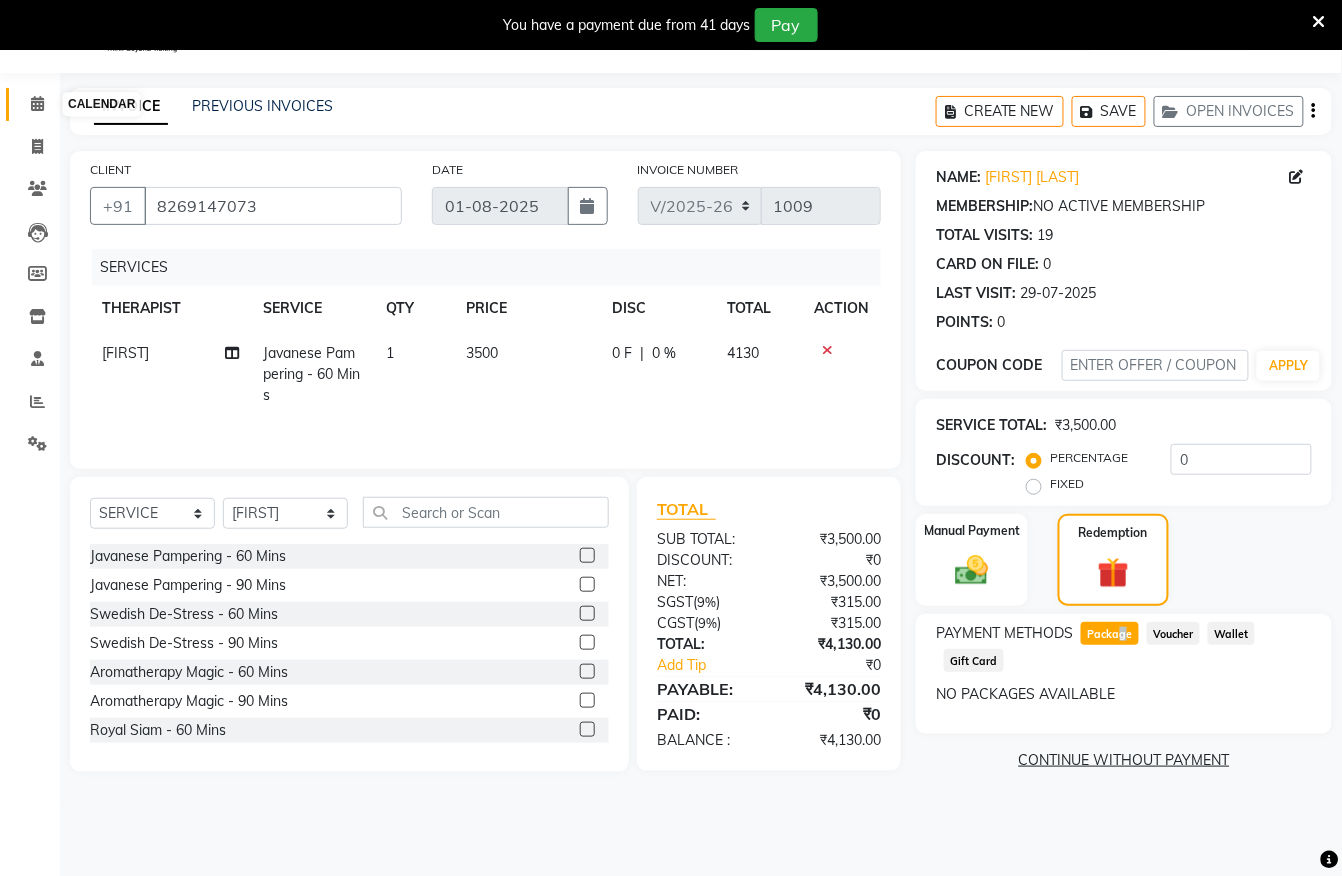 click 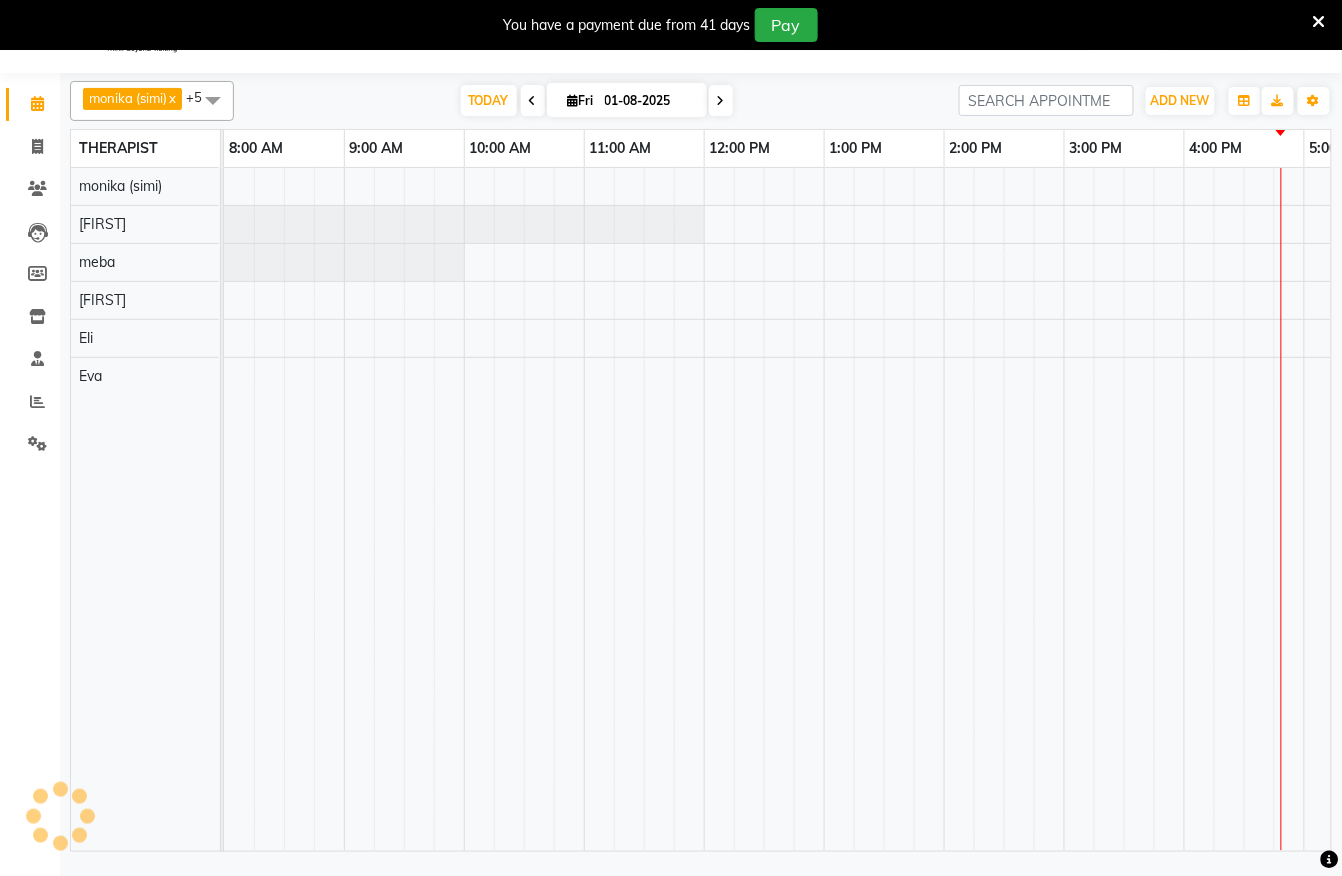 scroll, scrollTop: 0, scrollLeft: 333, axis: horizontal 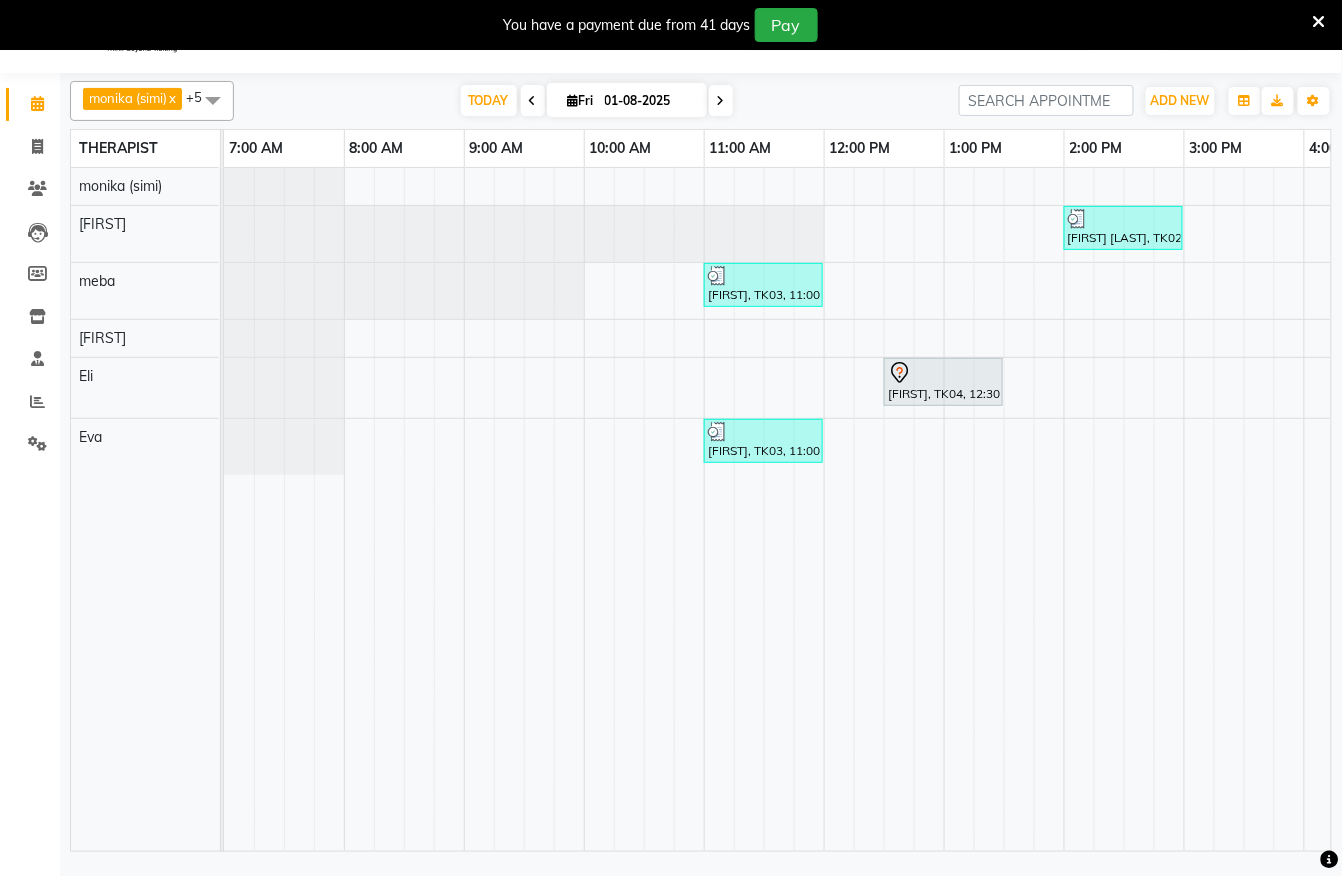 click on "[FIRST] [LAST], TK02, 02:00 PM-03:00 PM, Javanese Pampering - 60 Mins     [FIRST] [LAST], TK01, 04:45 PM-05:45 PM, Javanese Pampering - 60 Mins     [FIRST], TK03, 11:00 AM-12:00 PM, Aromatherapy Magic - 60 Mins             [FIRST], TK04, 12:30 PM-01:30 PM, Javanese Pampering - 60 Mins     [FIRST], TK03, 11:00 AM-12:00 PM, Aromatherapy Magic - 60 Mins" at bounding box center (777, 509) 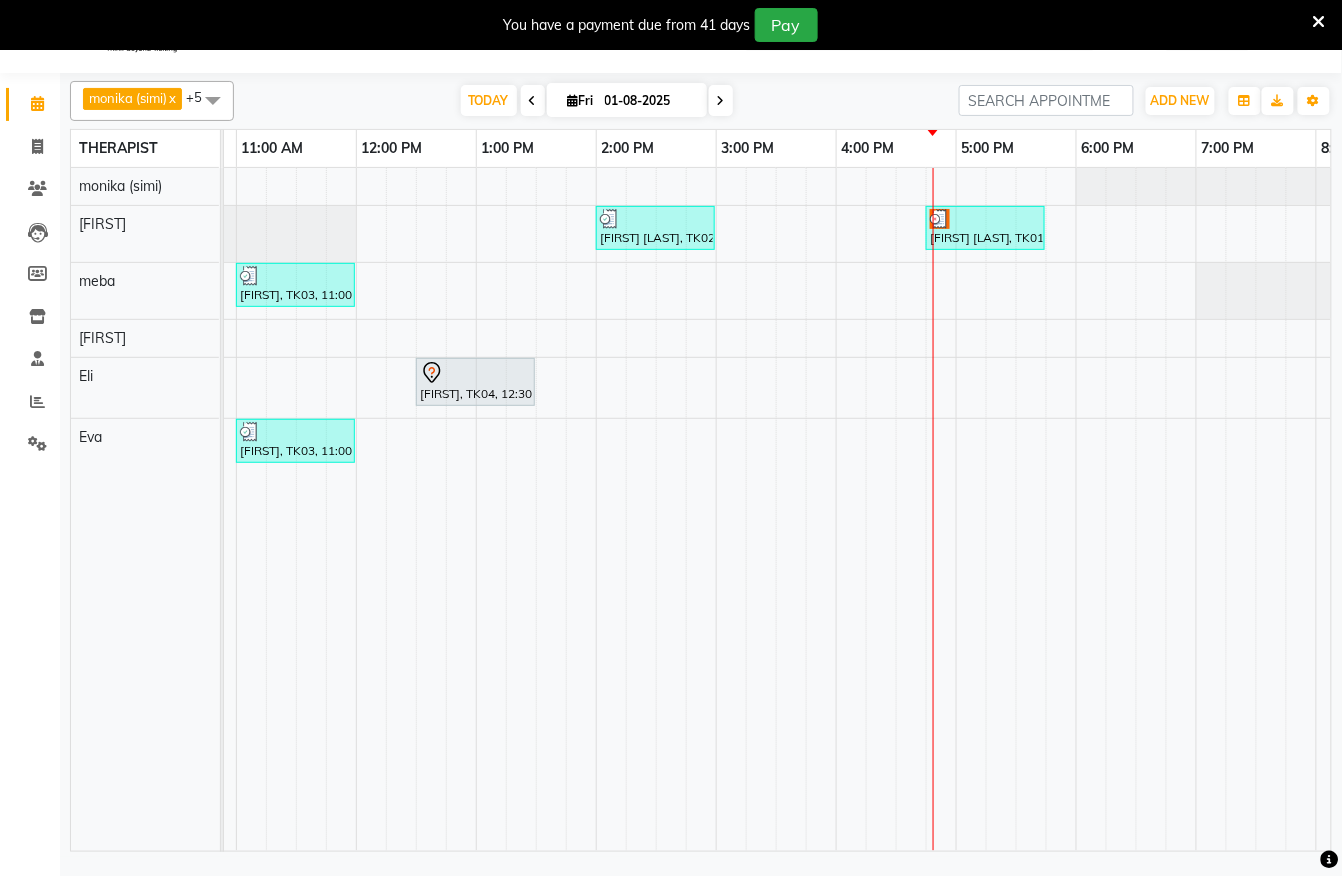 scroll, scrollTop: 0, scrollLeft: 532, axis: horizontal 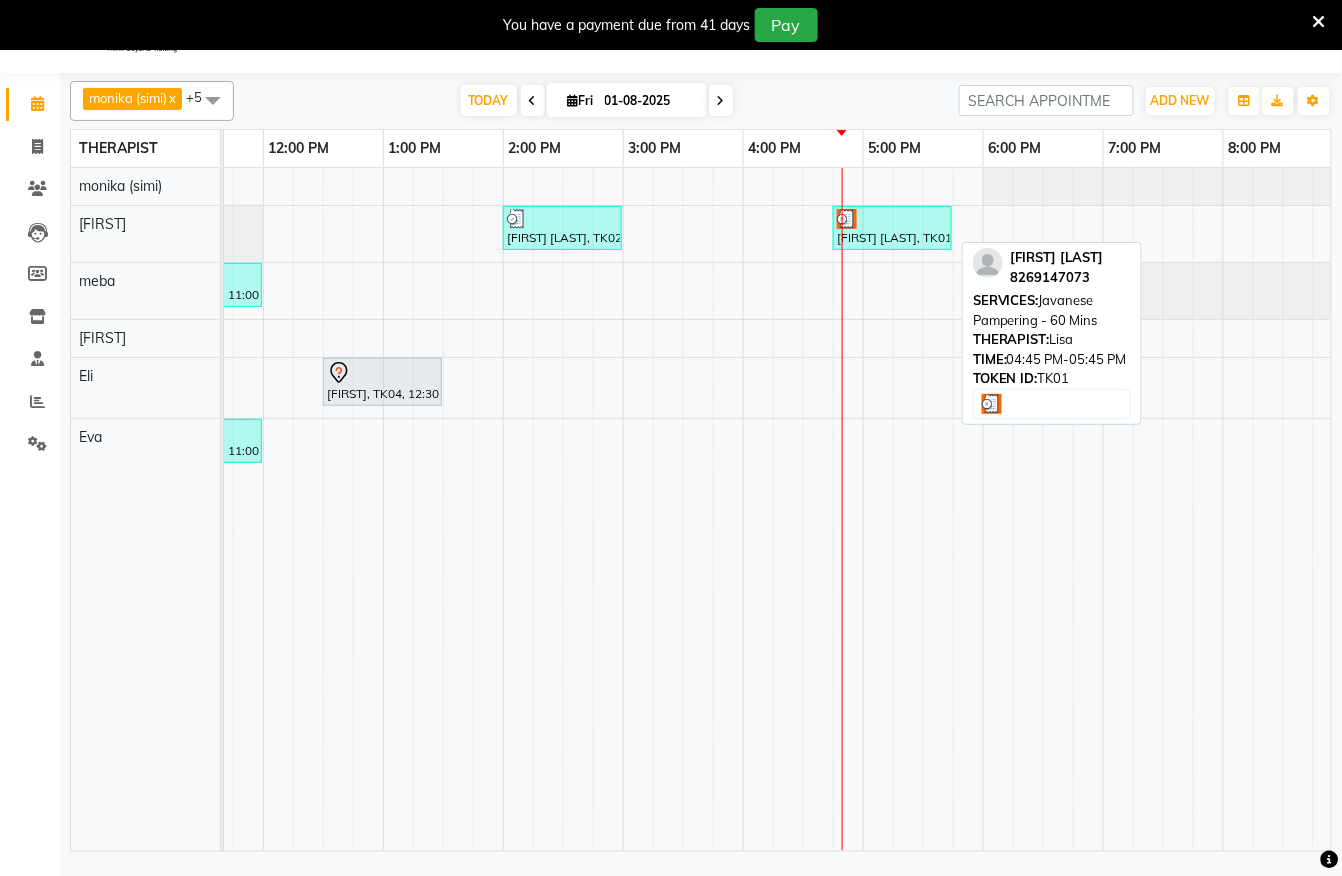 click at bounding box center (847, 219) 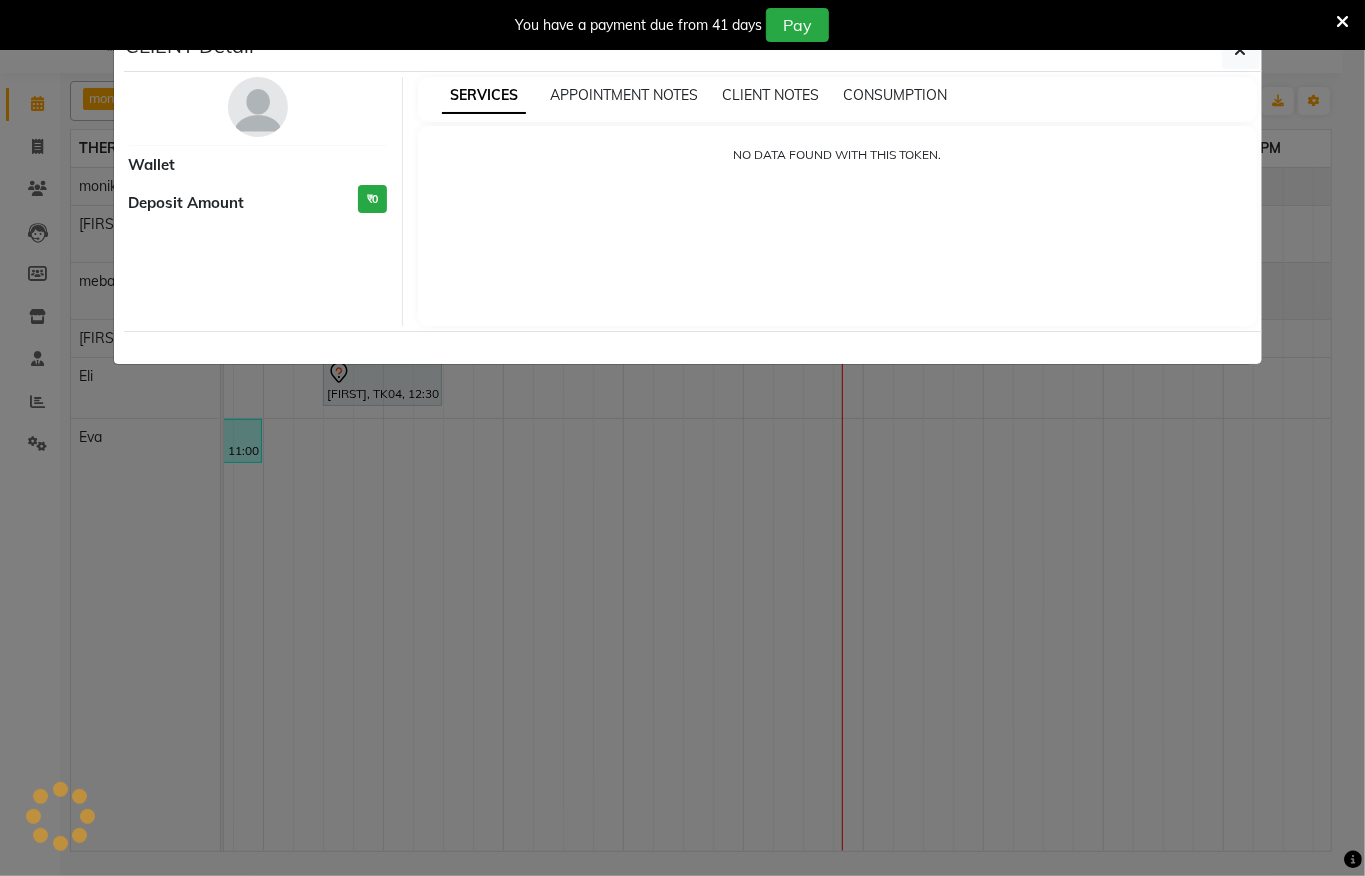 select on "3" 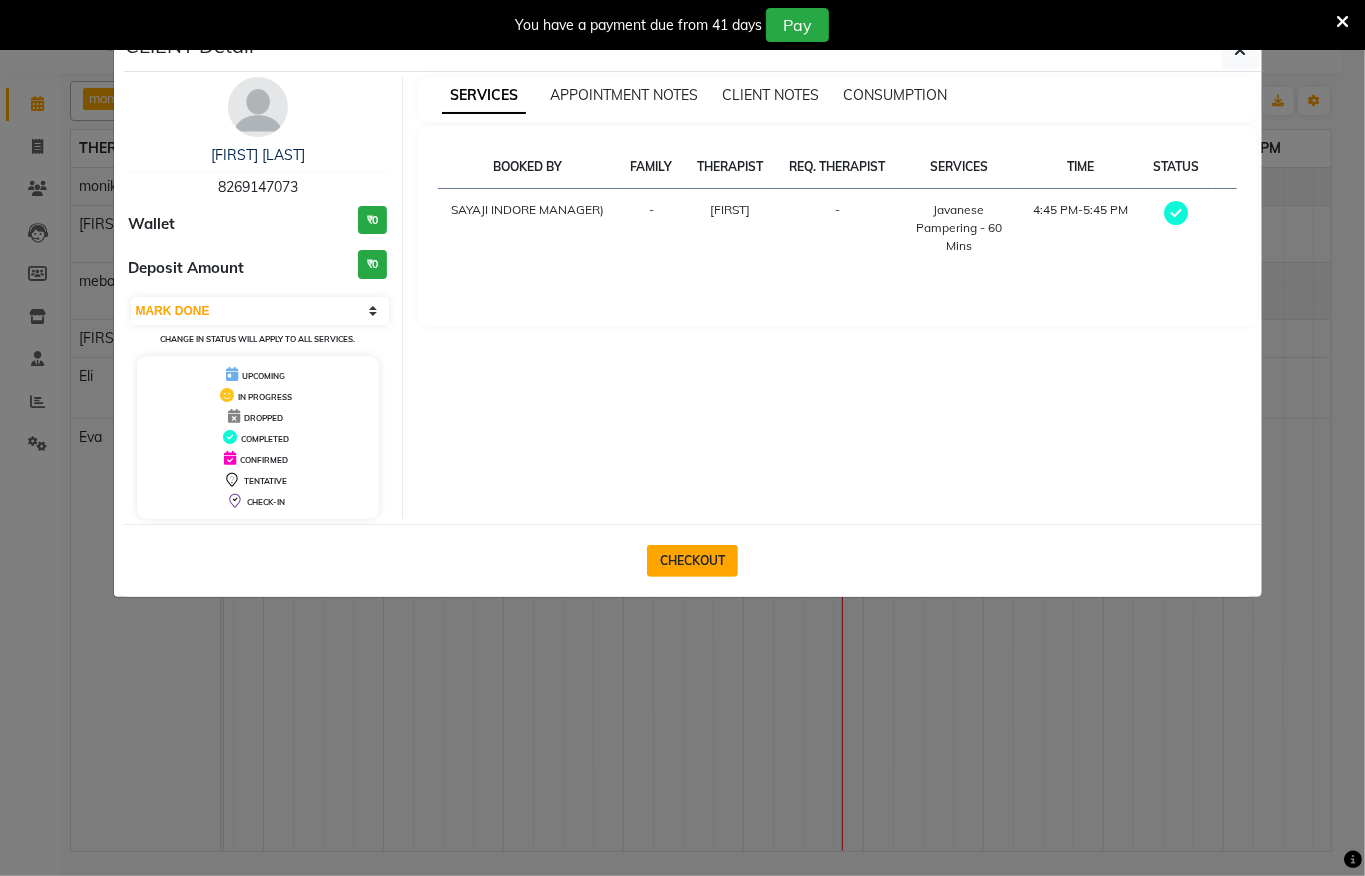 click on "CHECKOUT" 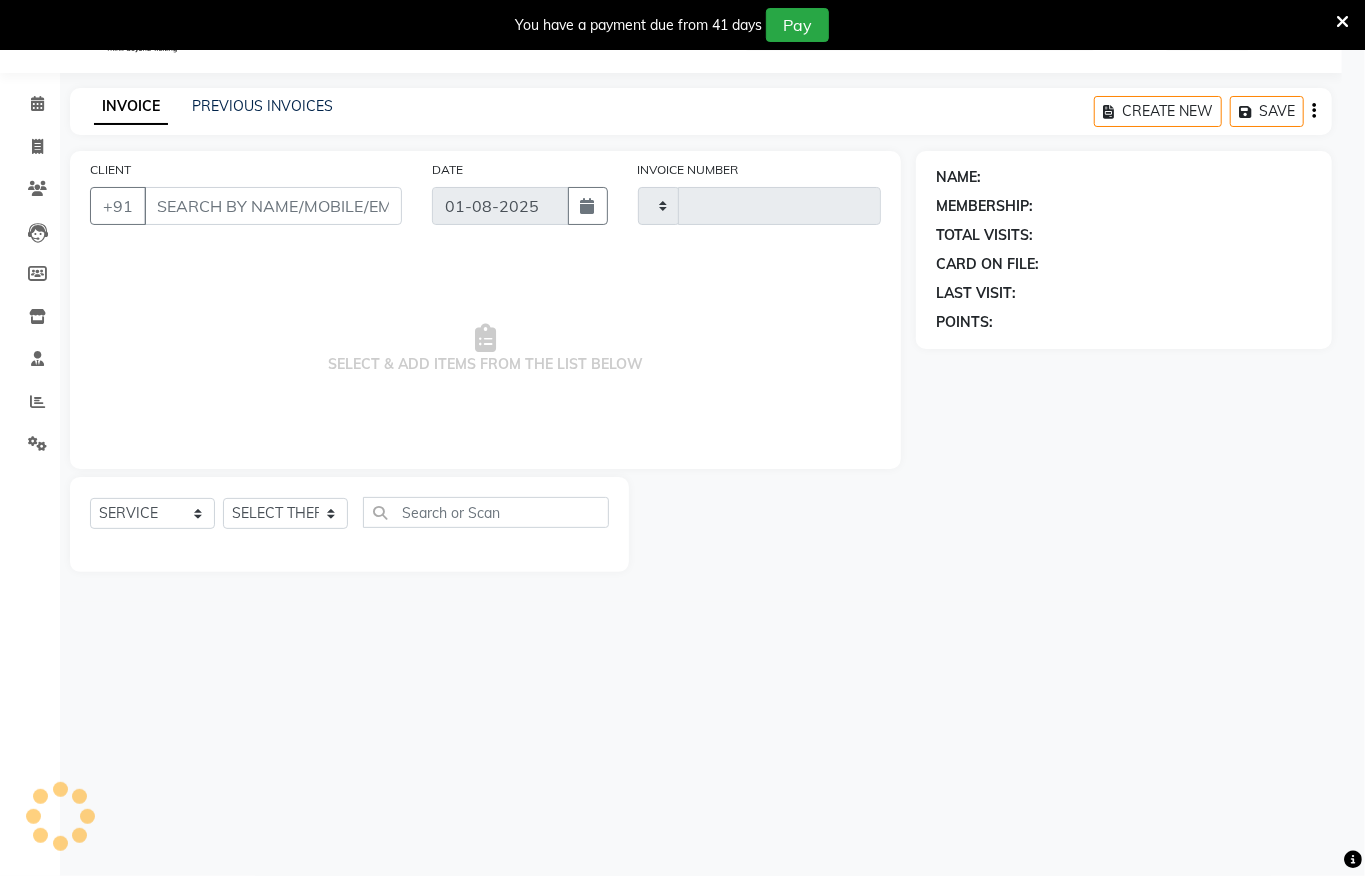 type on "1009" 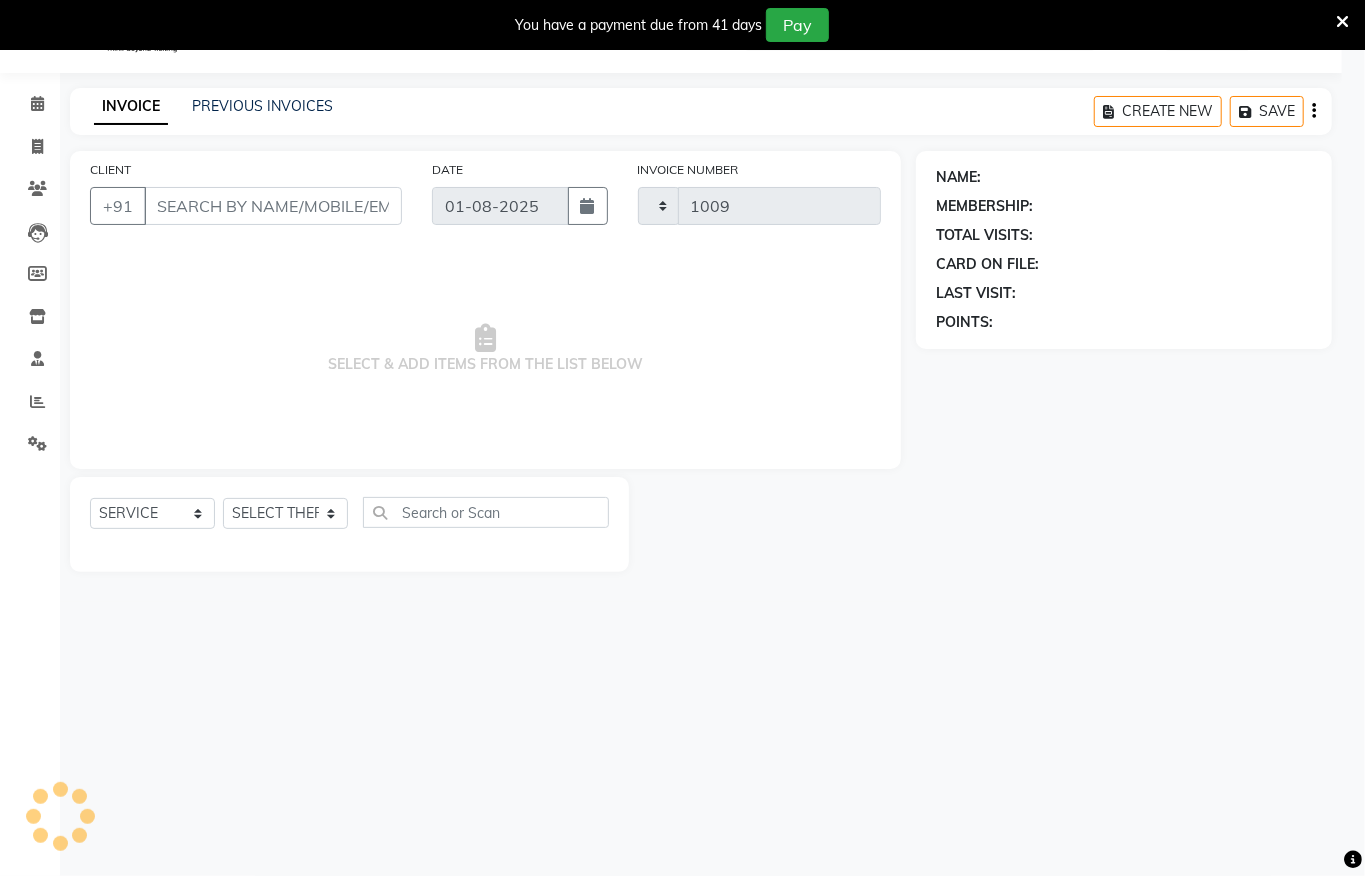 select on "6399" 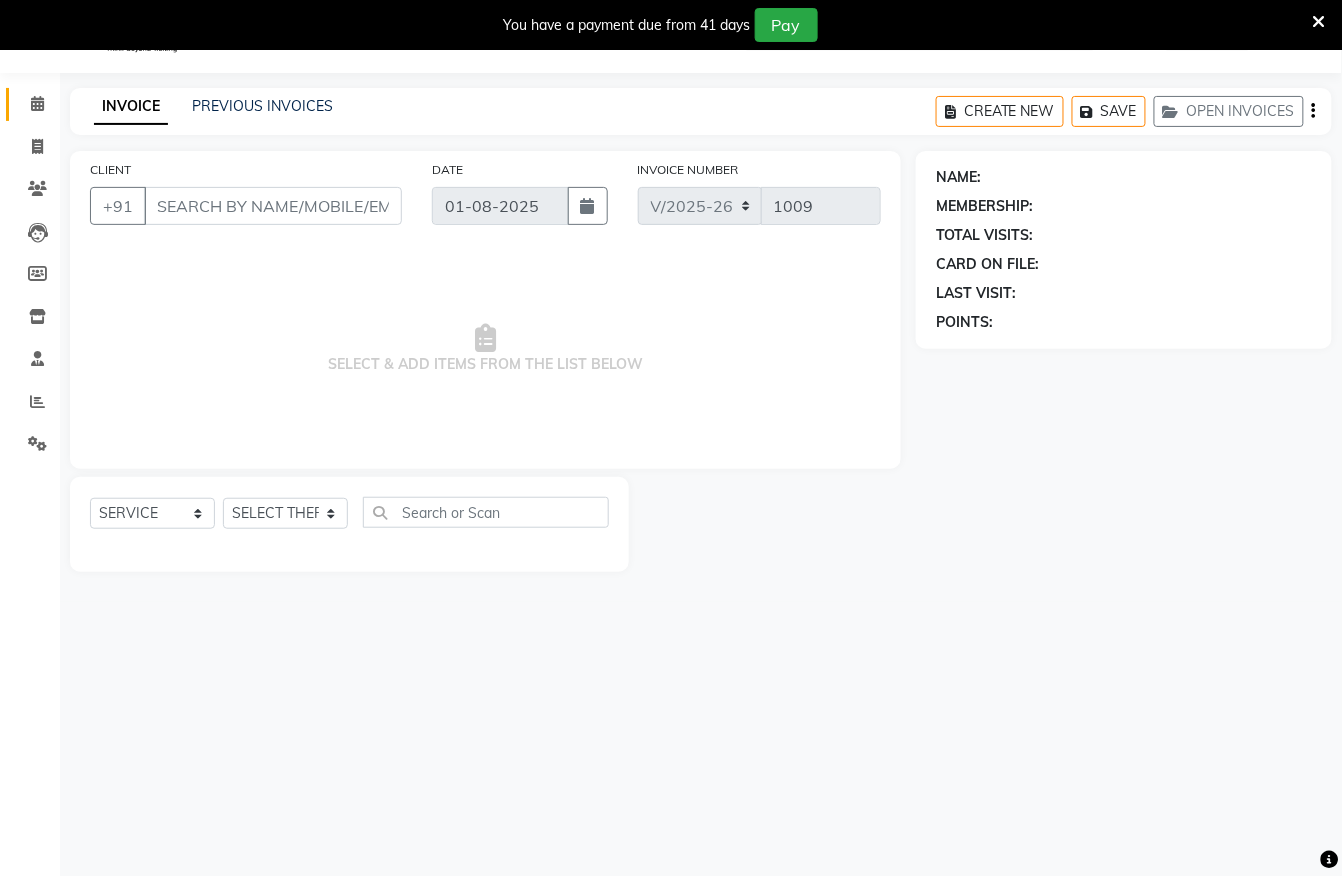 type on "8269147073" 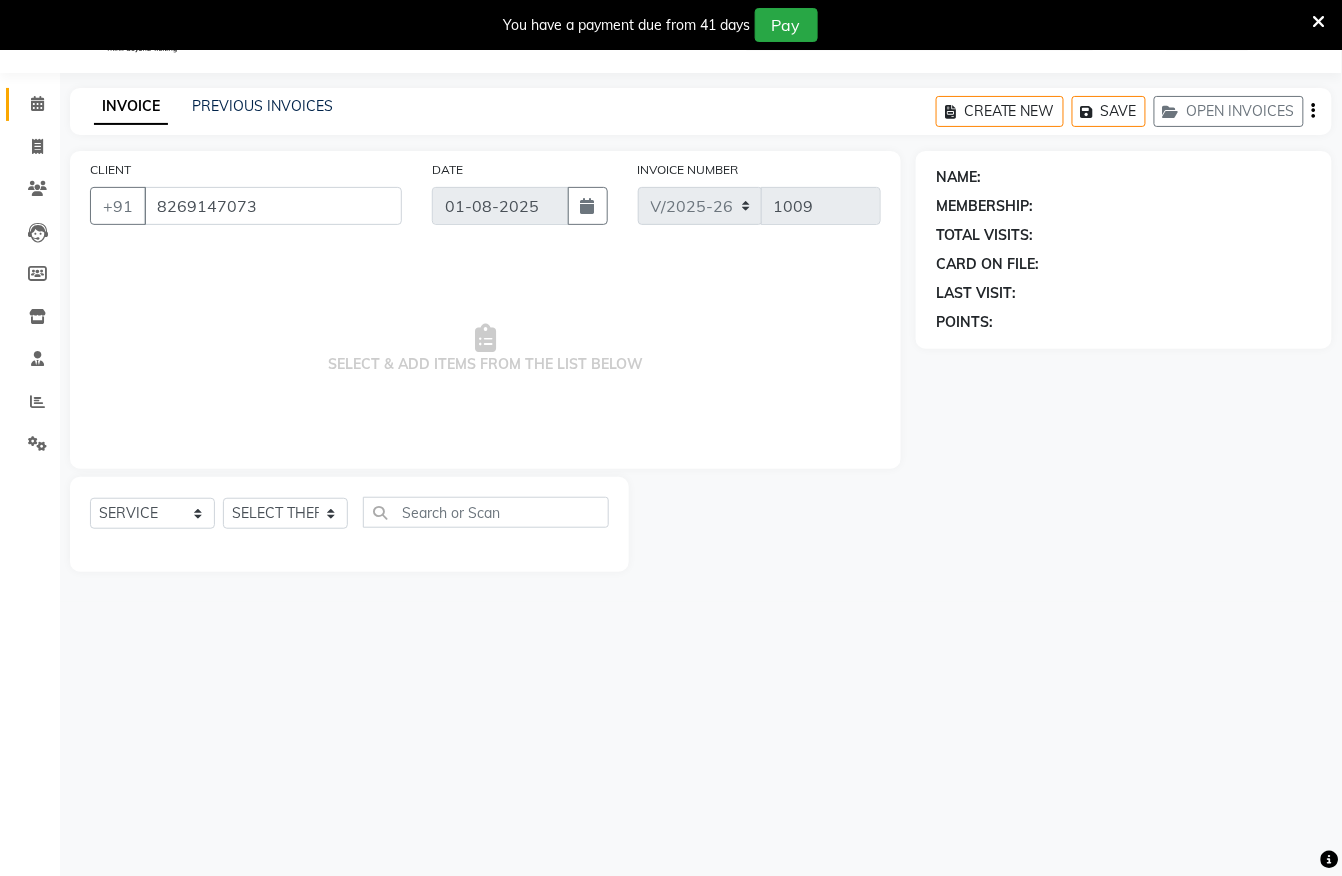 select on "62270" 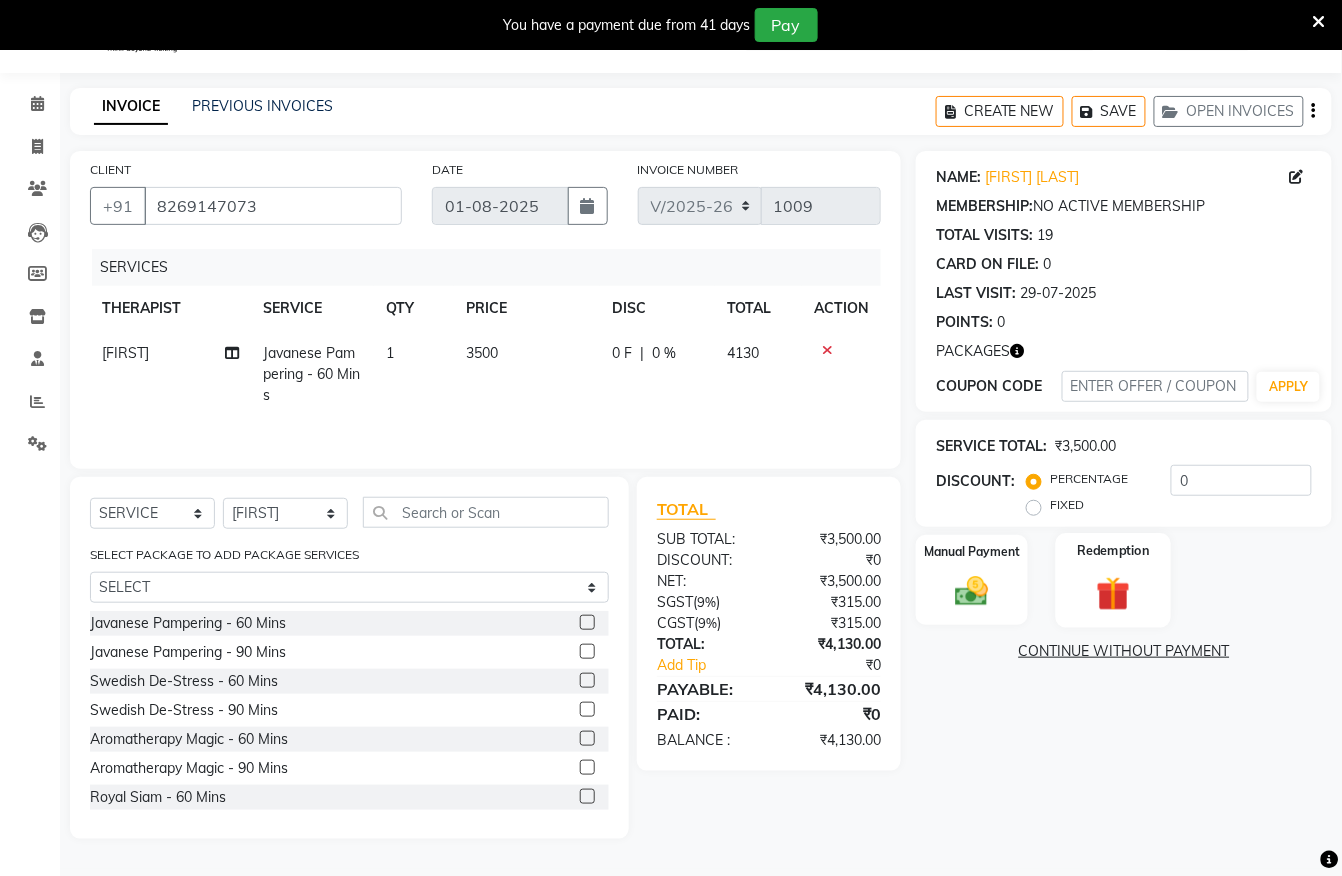 click 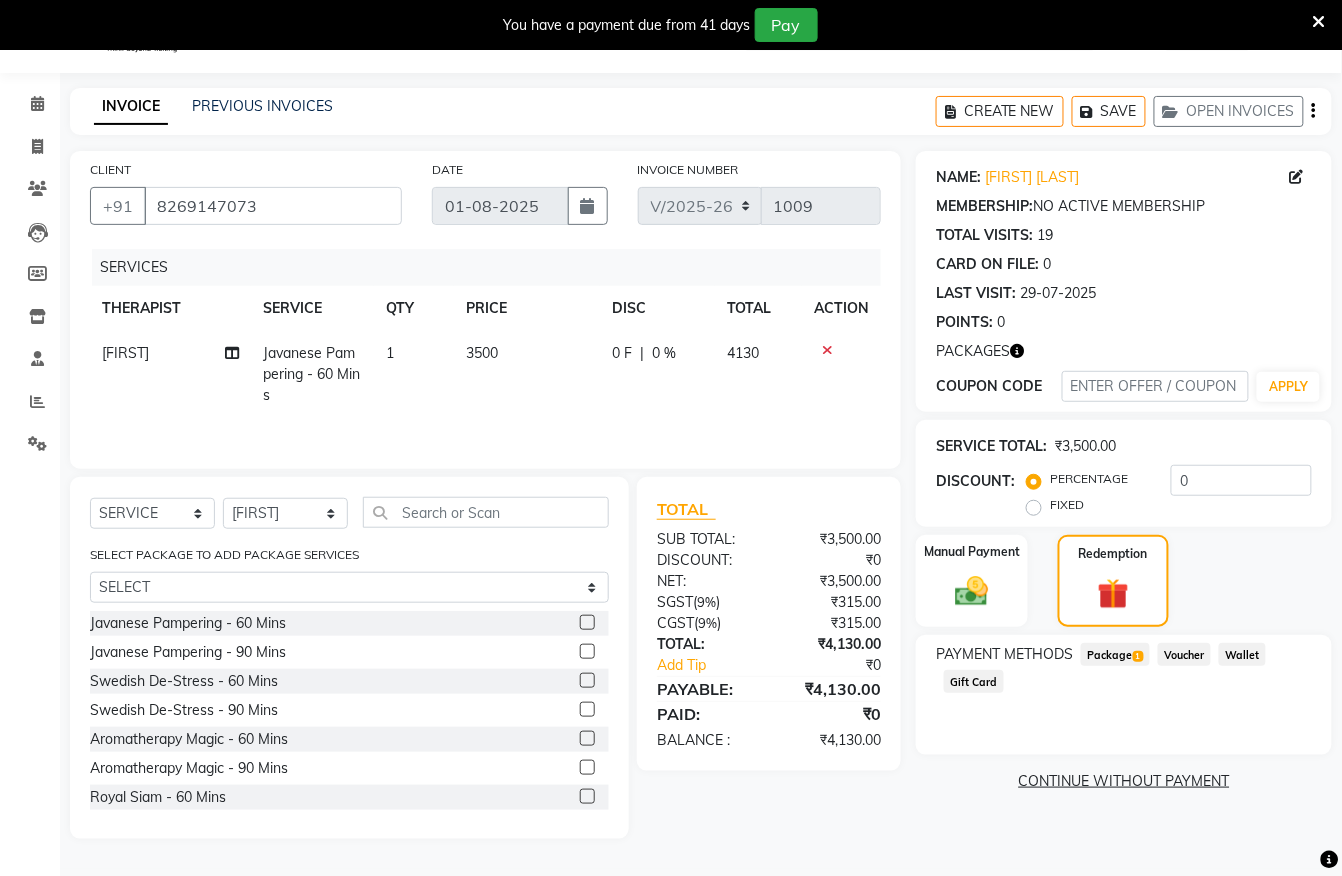 drag, startPoint x: 1097, startPoint y: 657, endPoint x: 1121, endPoint y: 666, distance: 25.632011 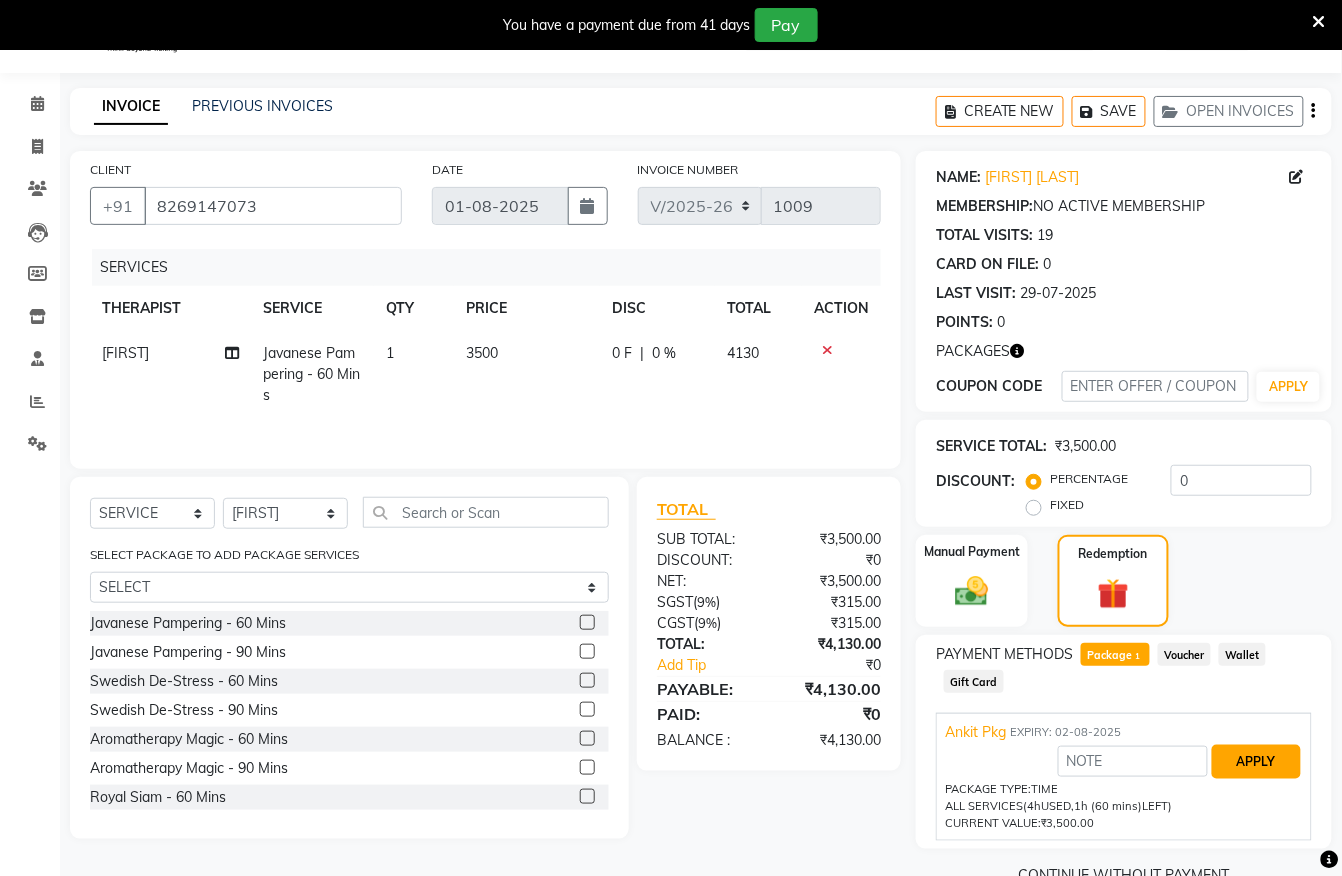 click on "APPLY" at bounding box center (1256, 762) 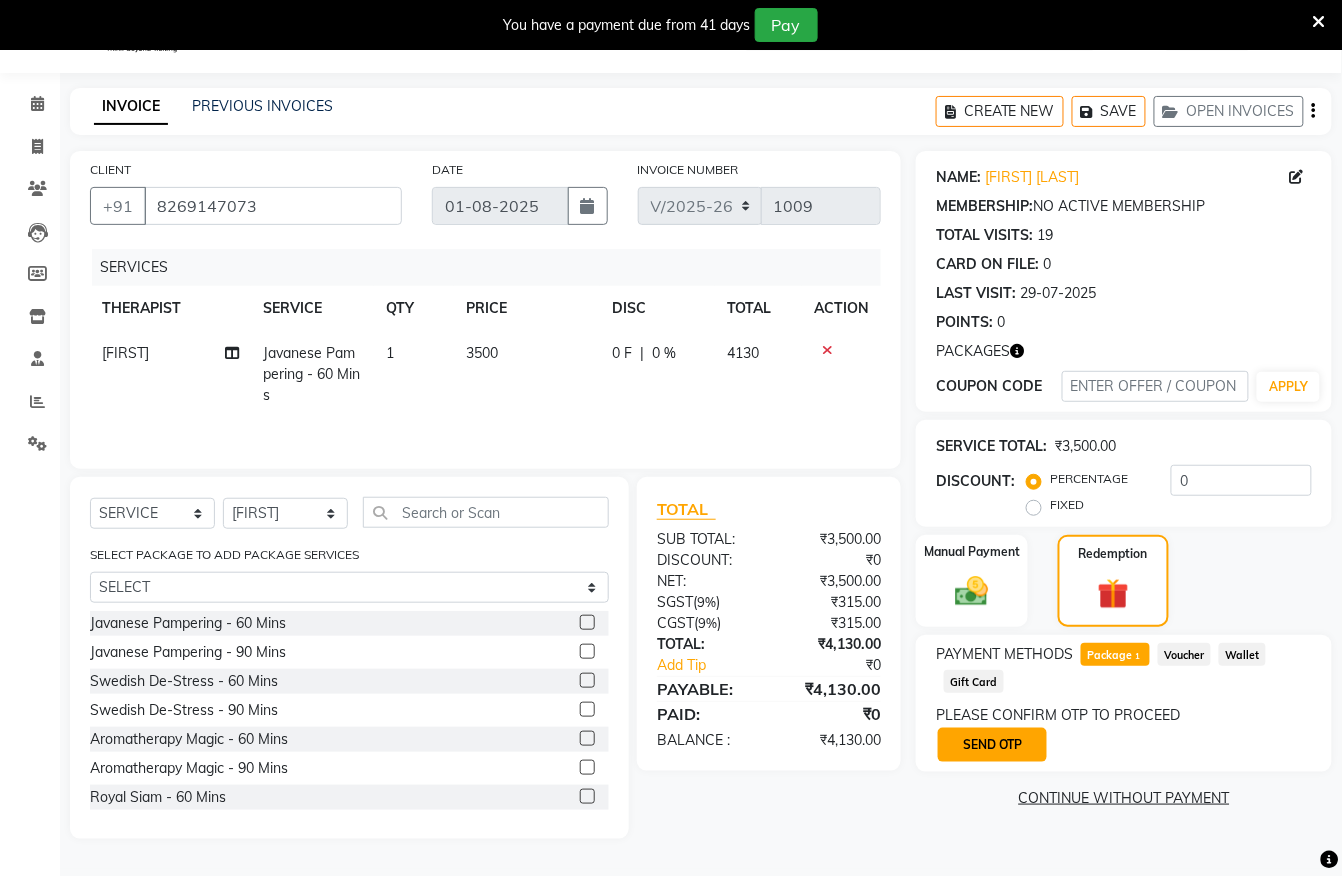click on "SEND OTP" 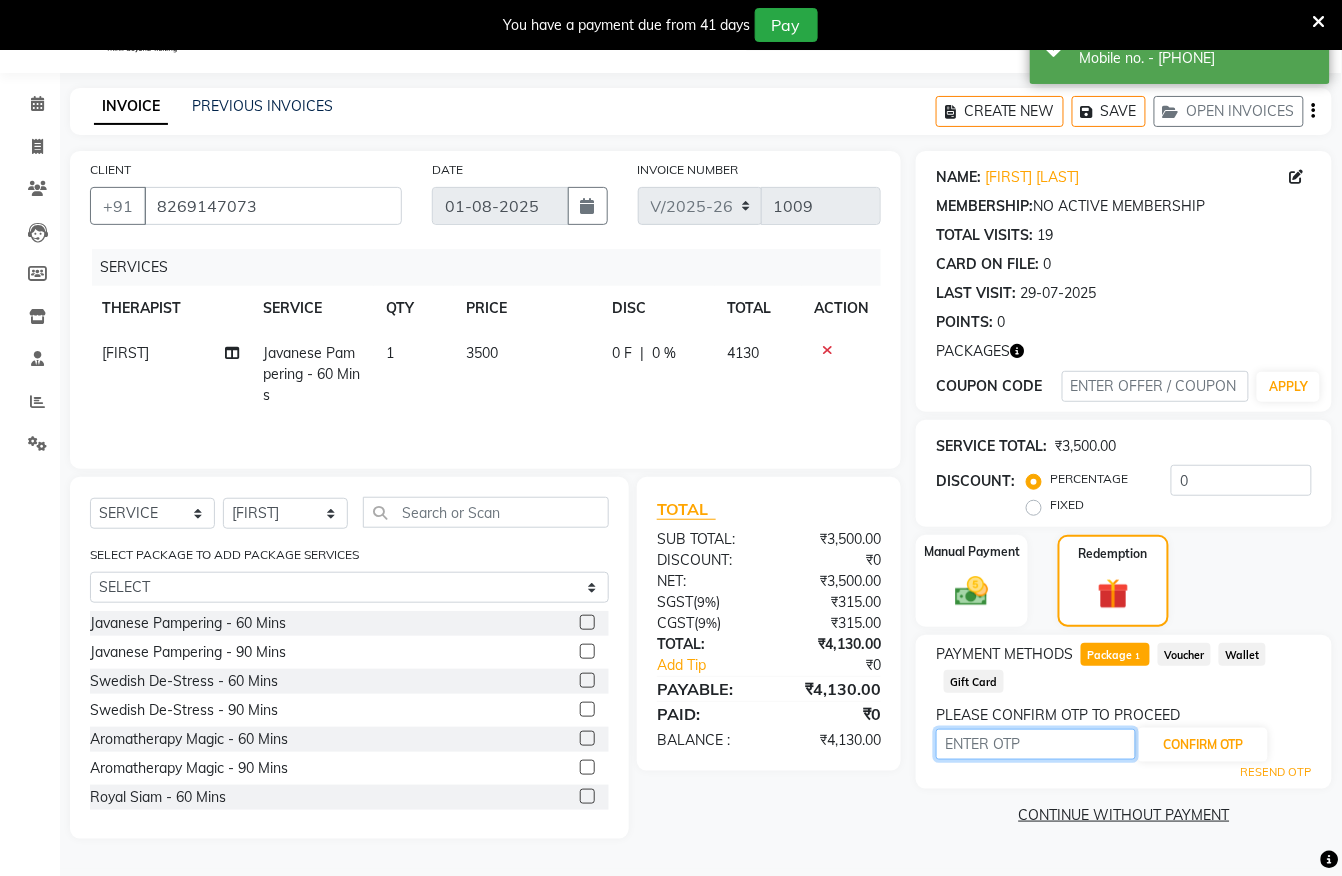 click at bounding box center [1036, 744] 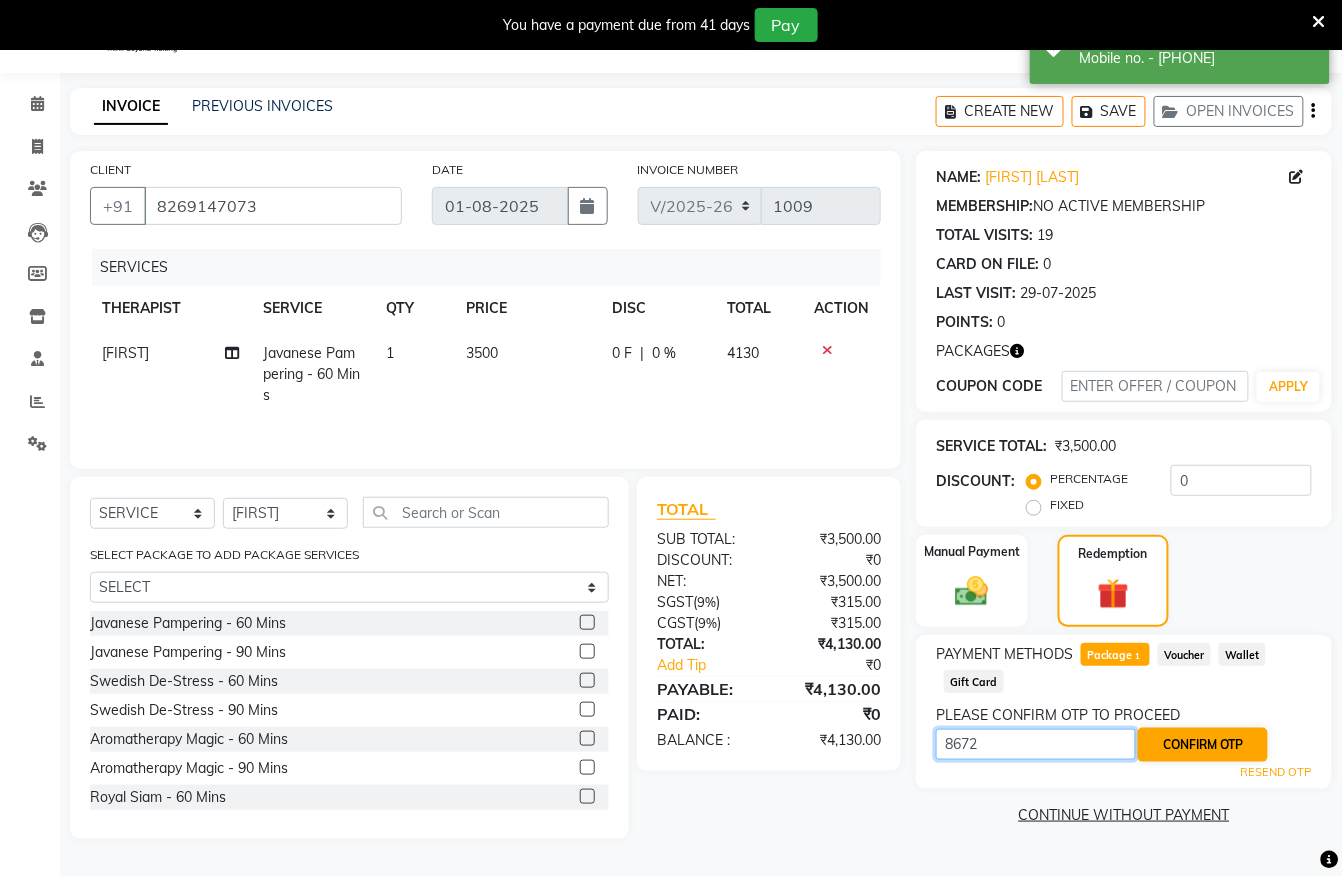 type on "8672" 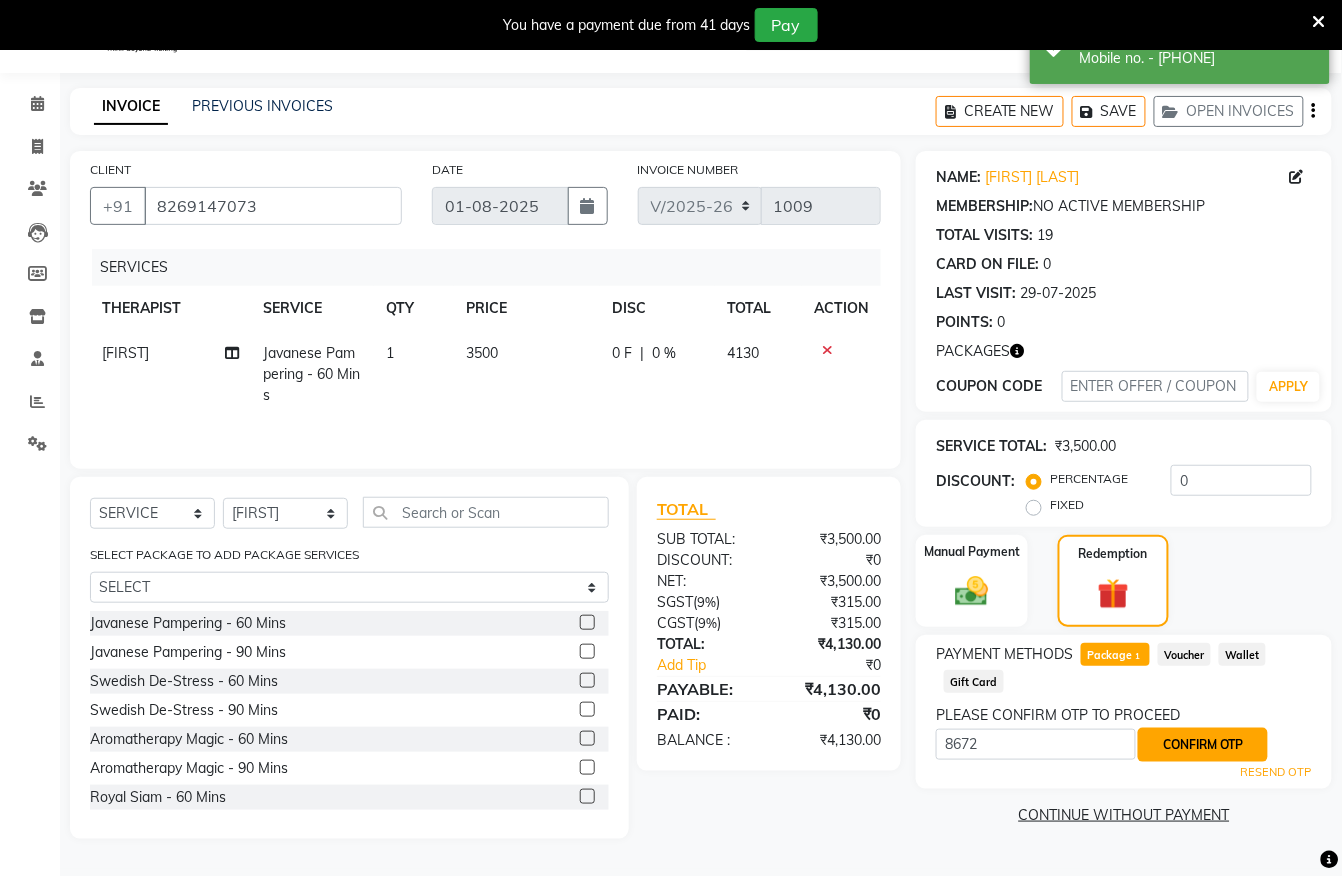 click on "CONFIRM OTP" 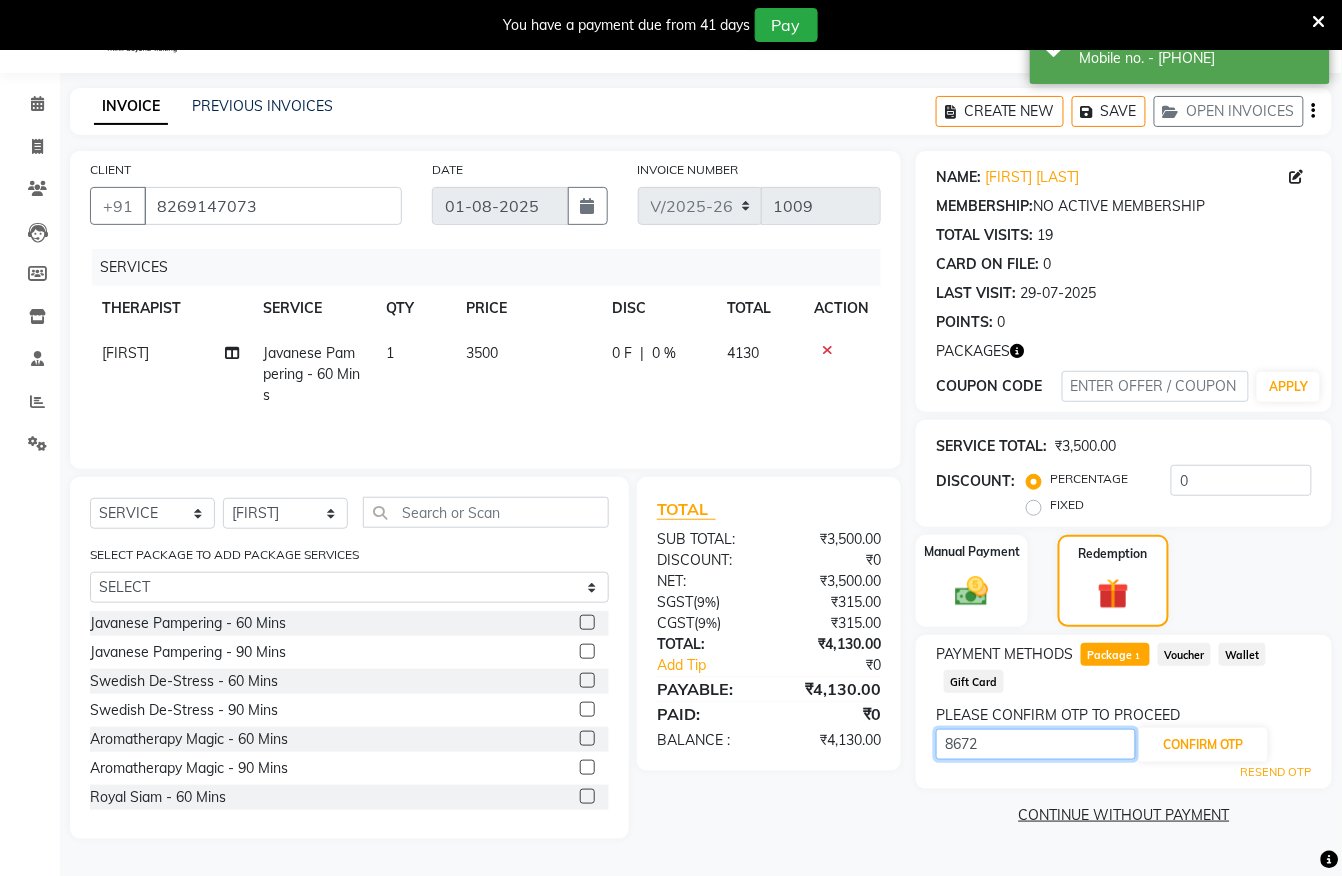 click on "8672" at bounding box center (1036, 744) 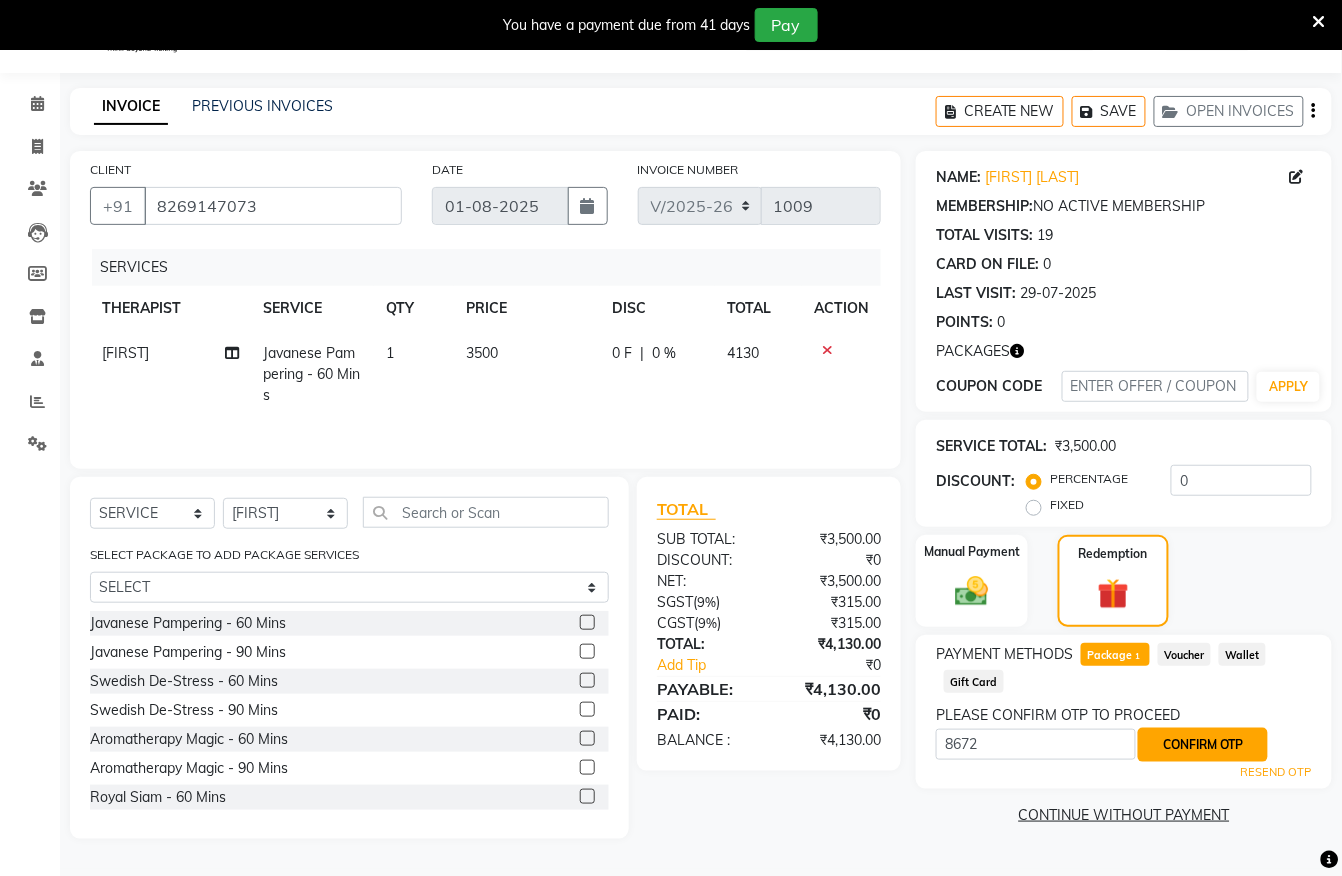 click on "CONFIRM OTP" 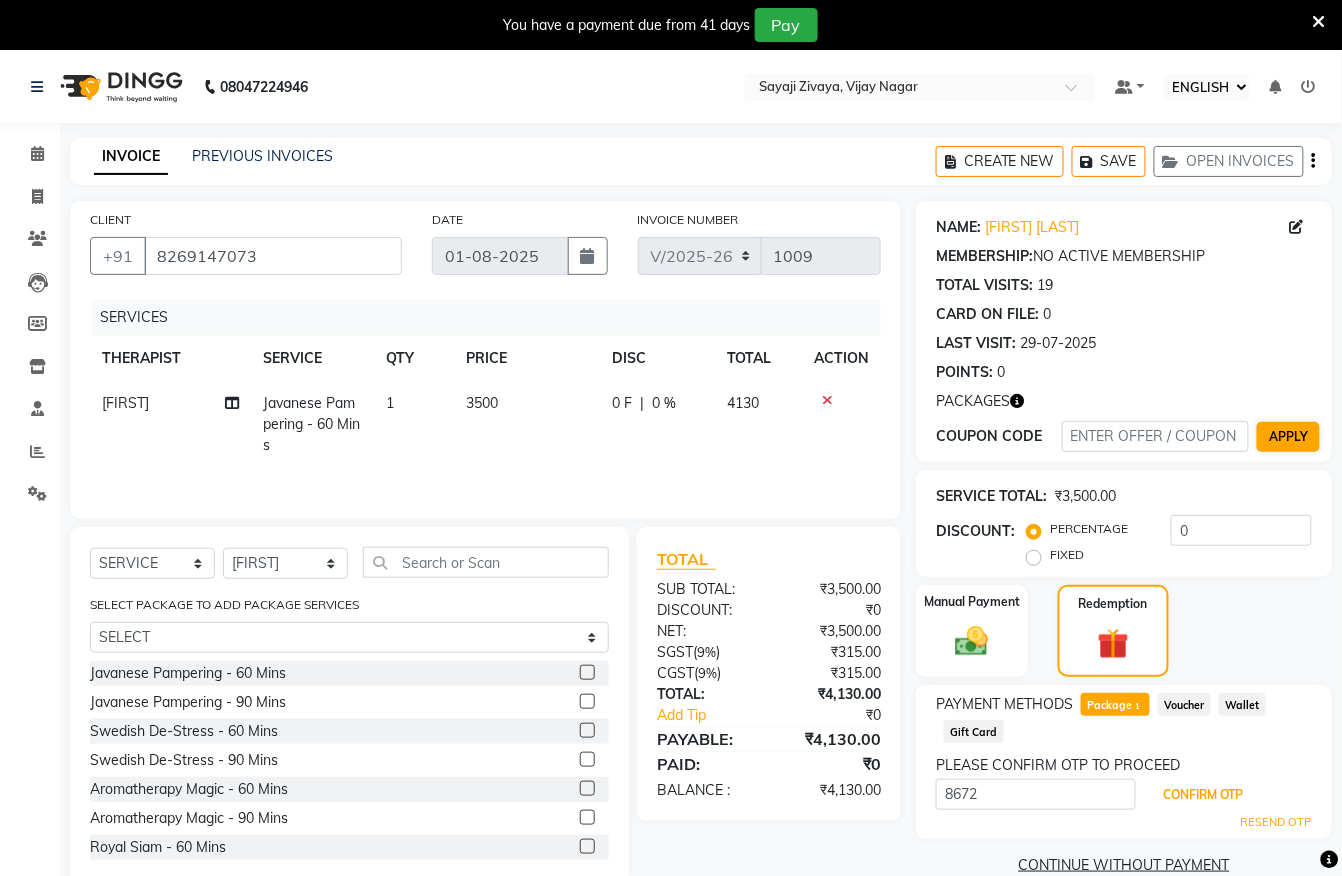 scroll, scrollTop: 50, scrollLeft: 0, axis: vertical 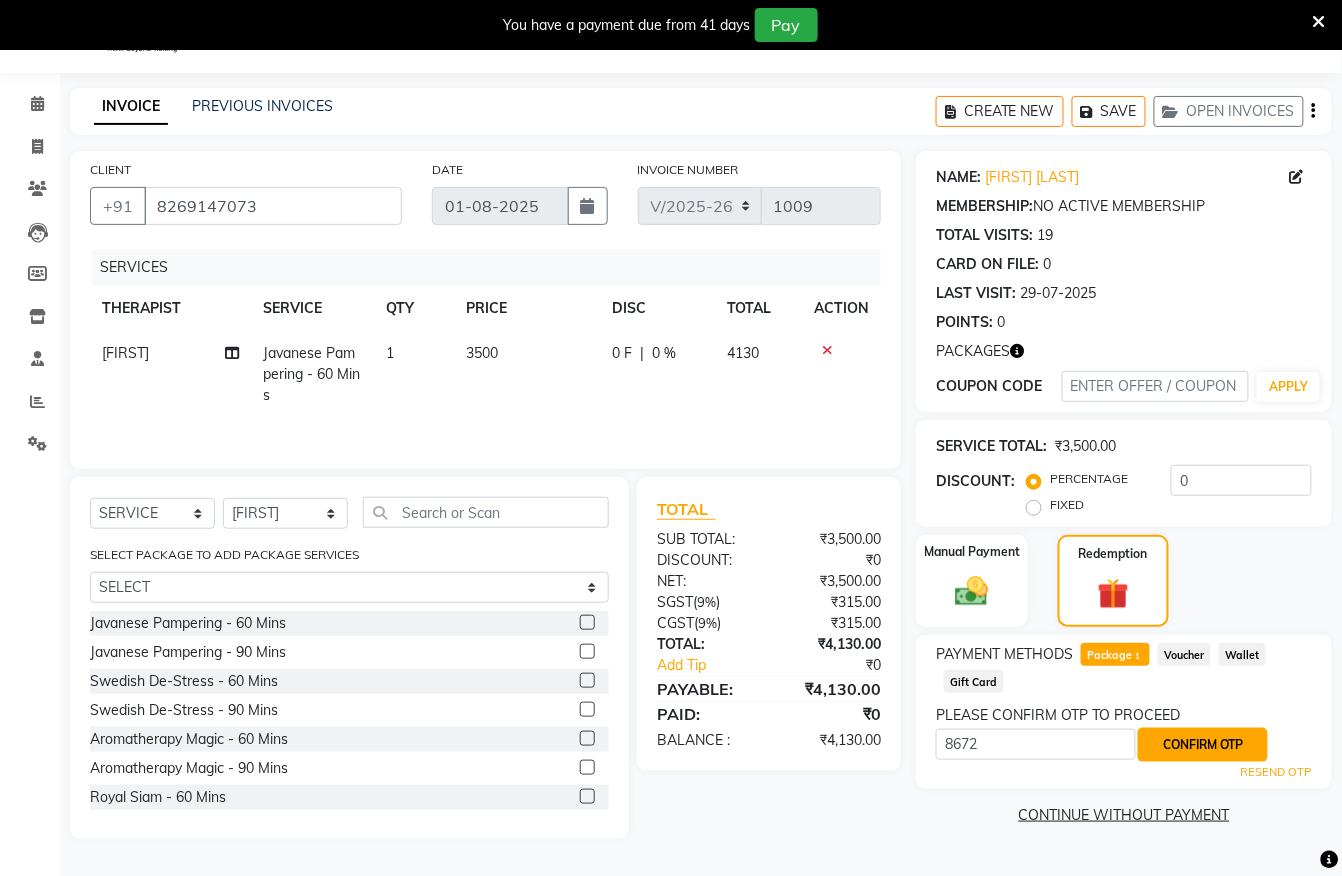 click on "CONFIRM OTP" 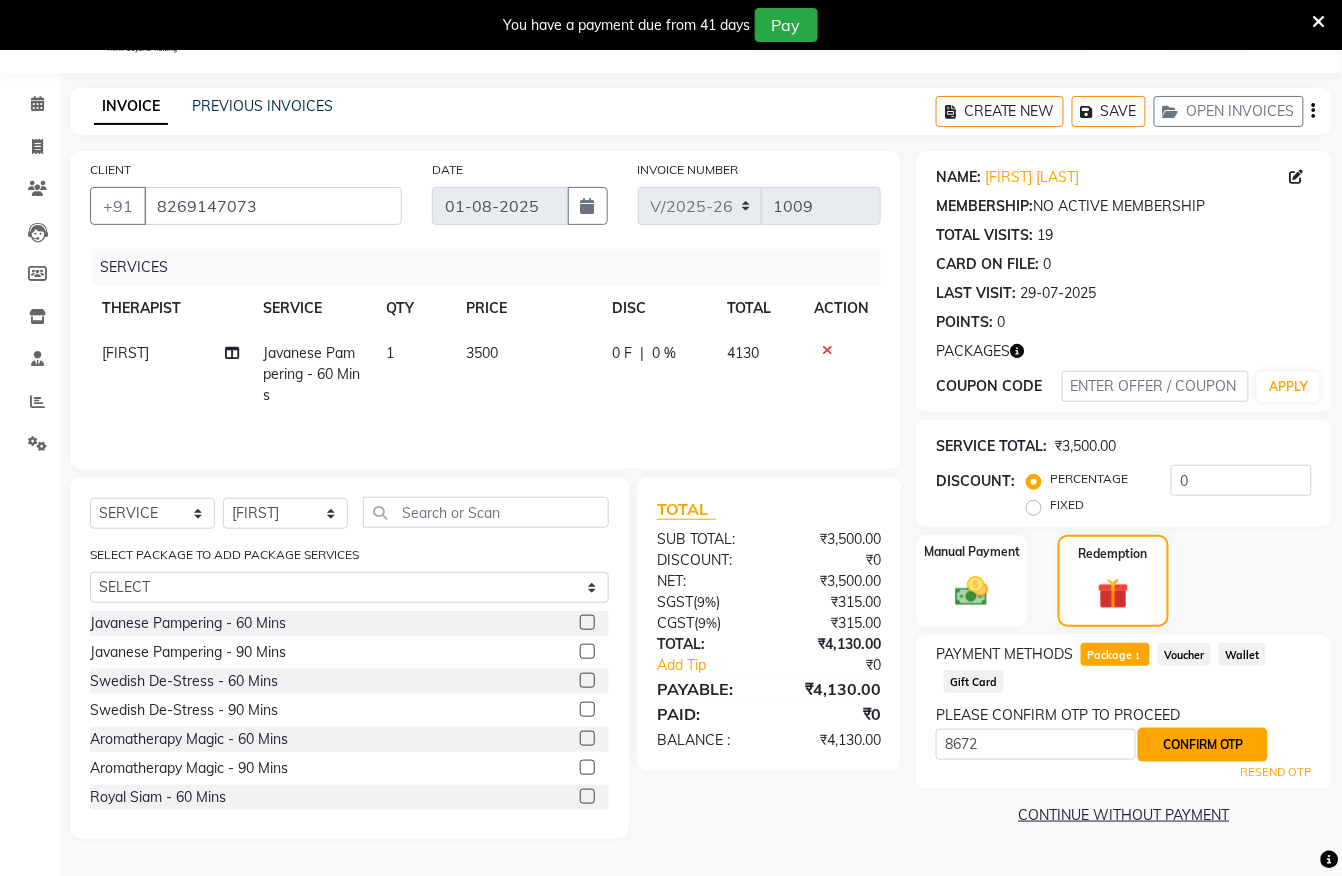 click on "CONFIRM OTP" 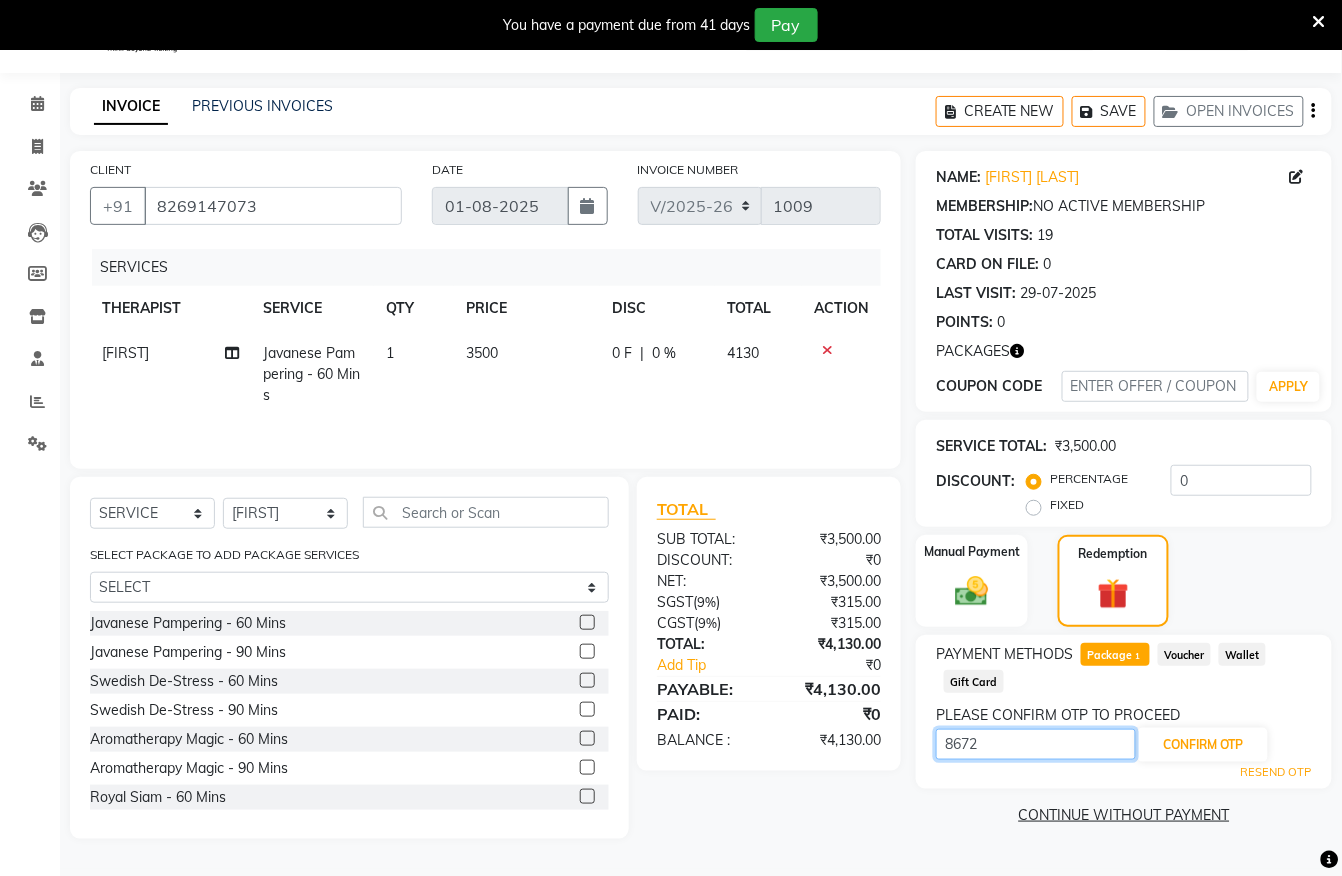 click on "8672" at bounding box center (1036, 744) 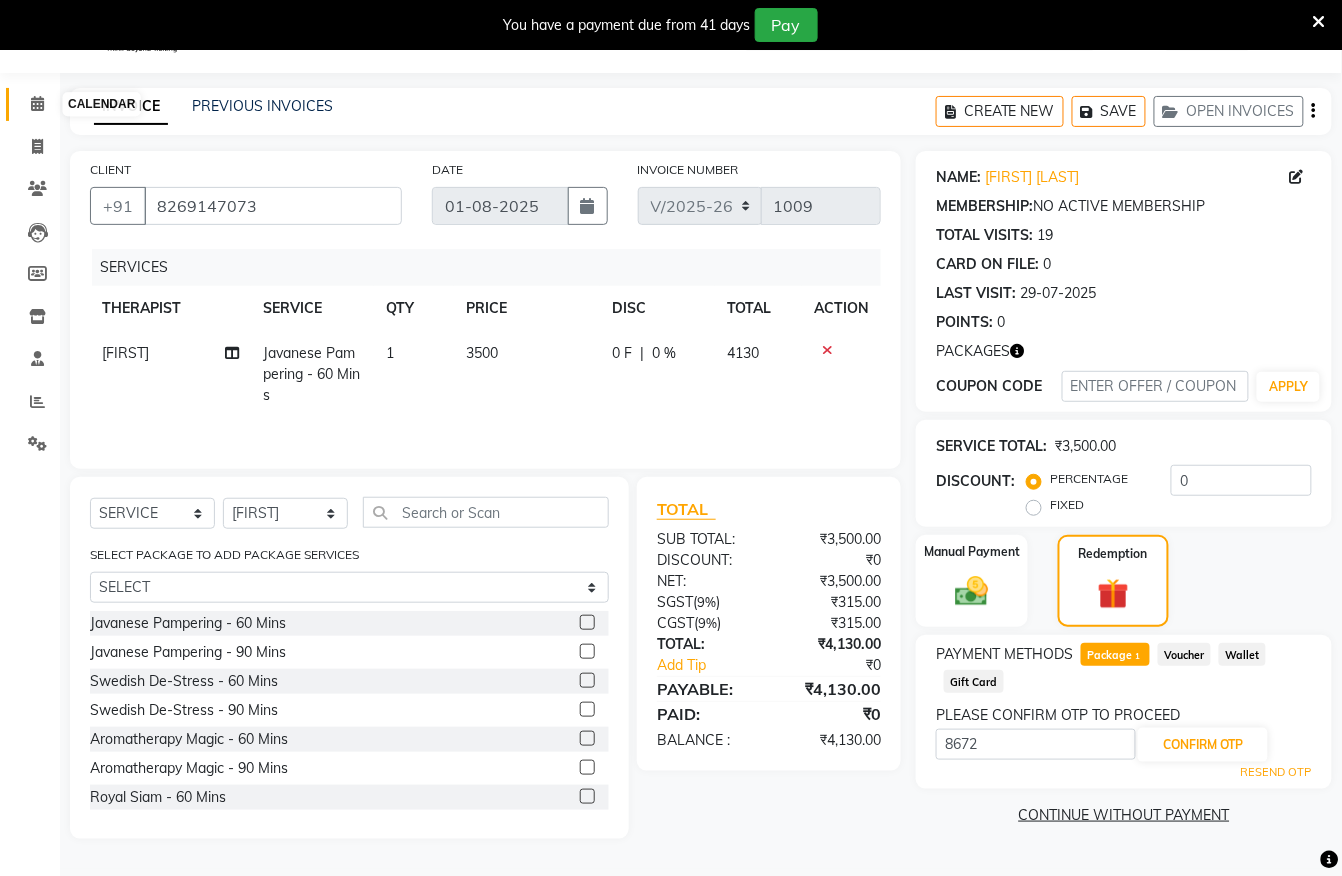click 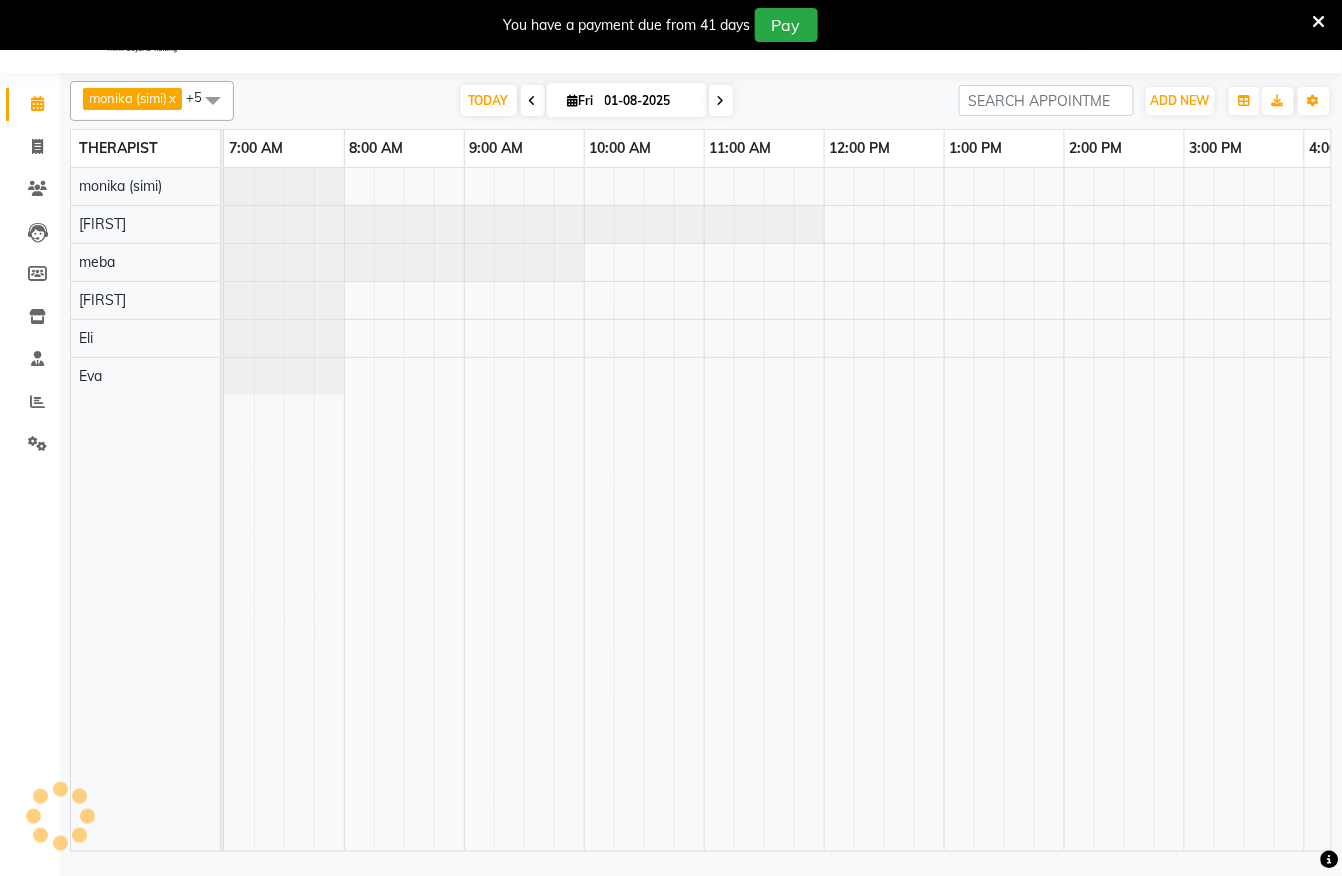 scroll, scrollTop: 0, scrollLeft: 0, axis: both 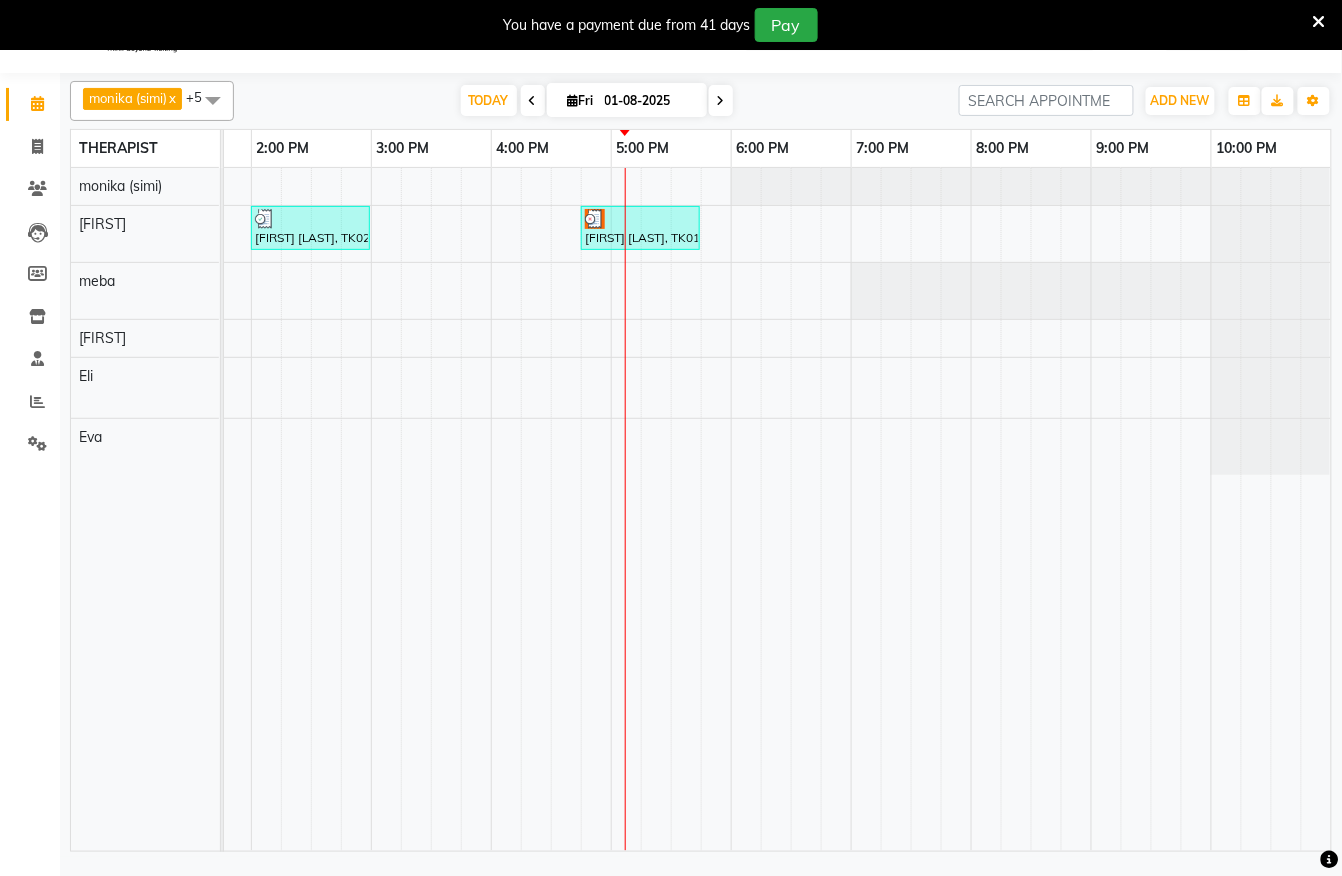 click at bounding box center (721, 100) 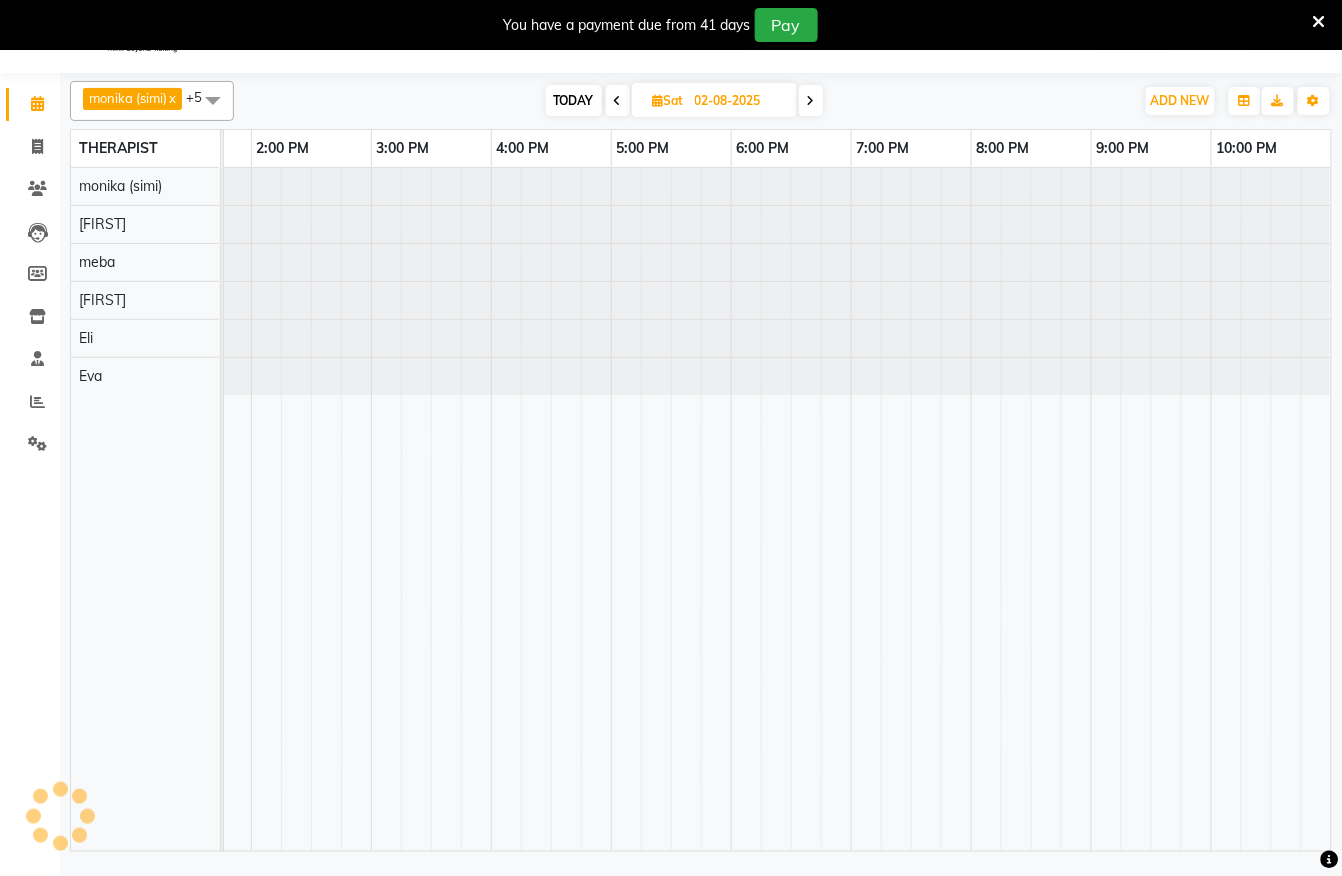 scroll, scrollTop: 0, scrollLeft: 0, axis: both 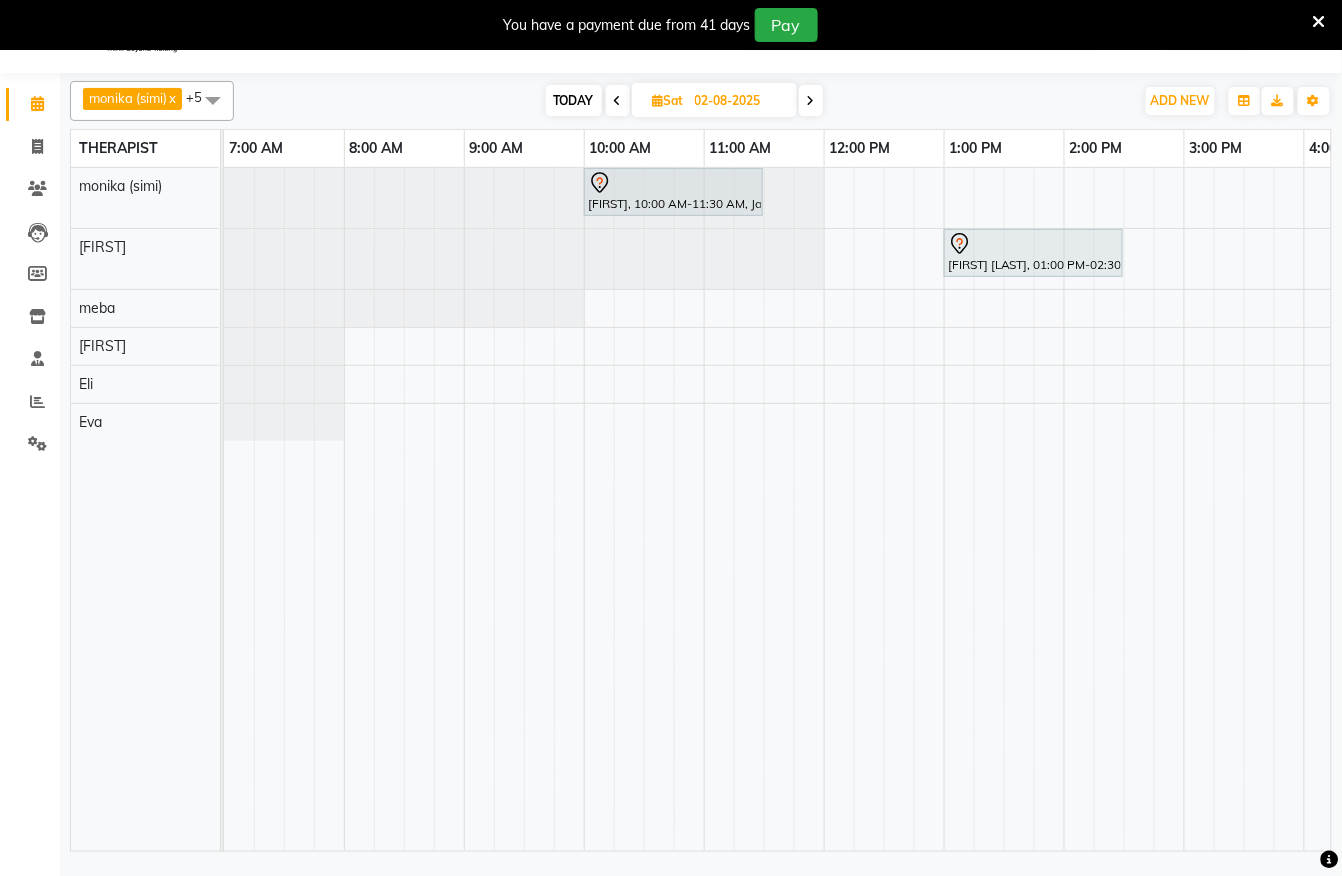 click at bounding box center (618, 101) 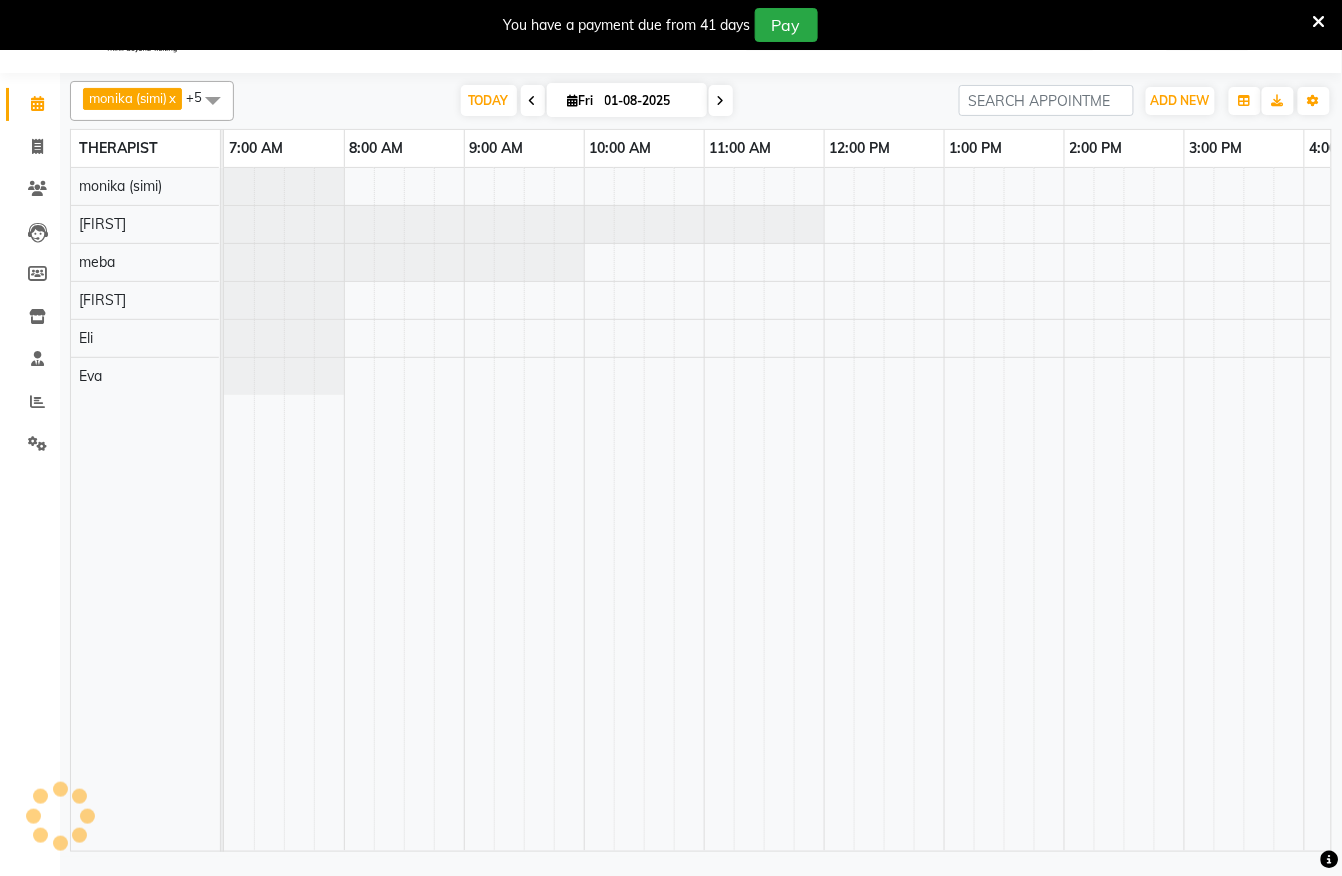 scroll, scrollTop: 0, scrollLeft: 813, axis: horizontal 